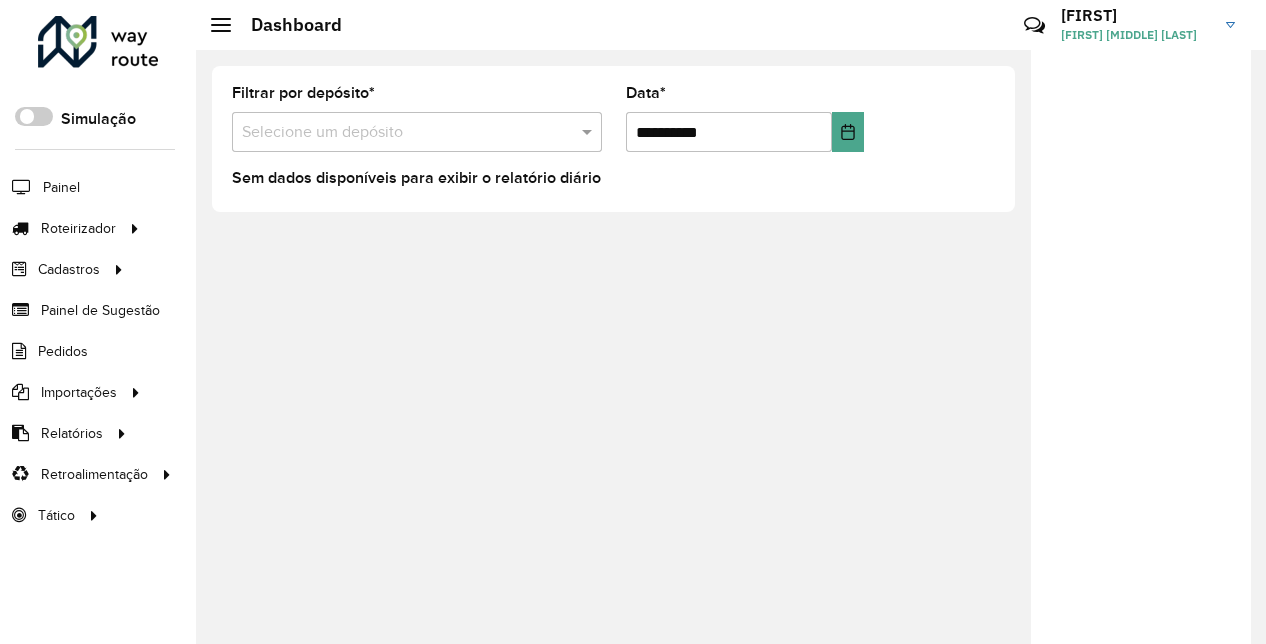 scroll, scrollTop: 0, scrollLeft: 0, axis: both 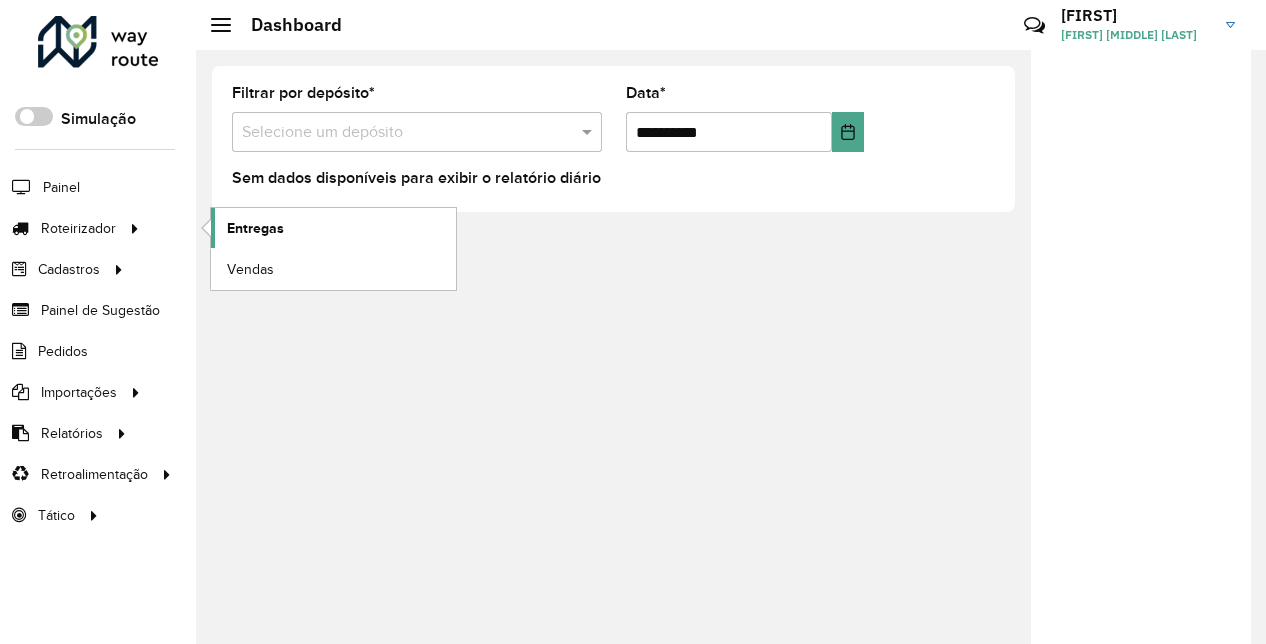 click on "Entregas" 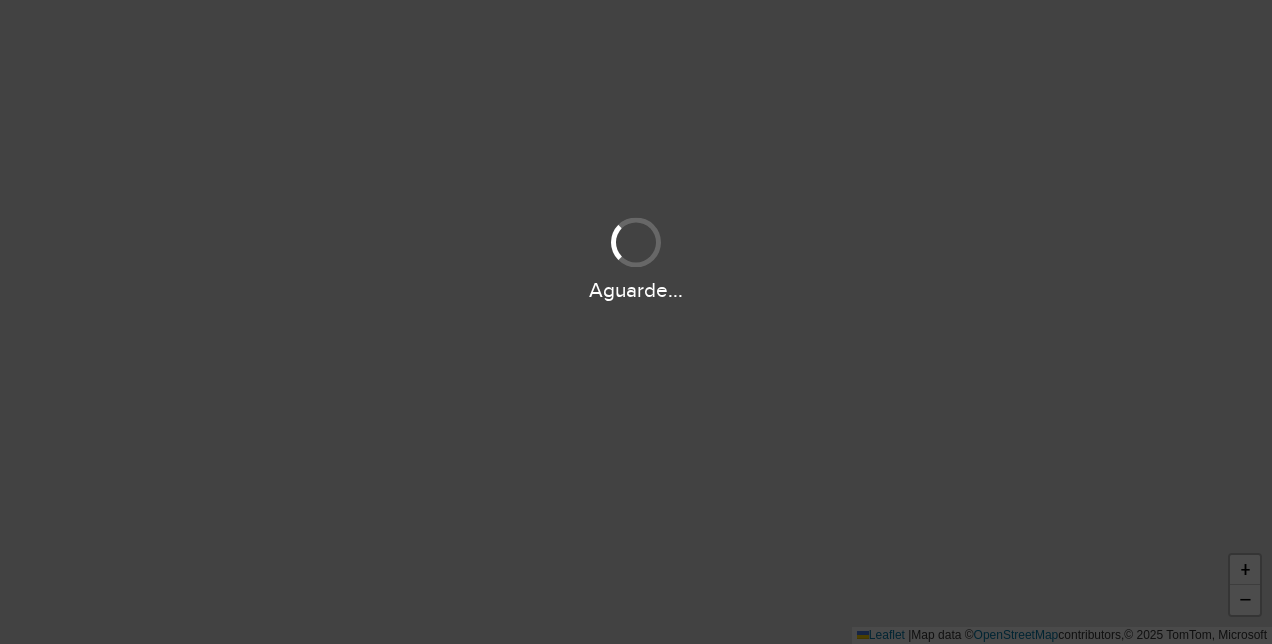 scroll, scrollTop: 0, scrollLeft: 0, axis: both 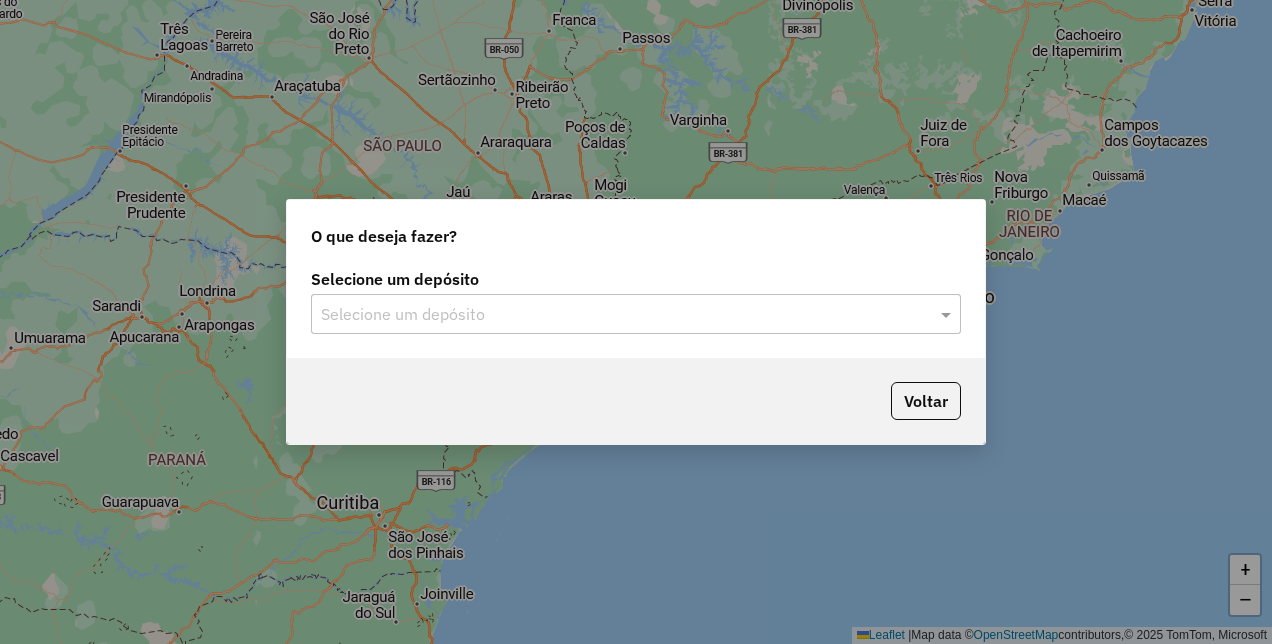 click 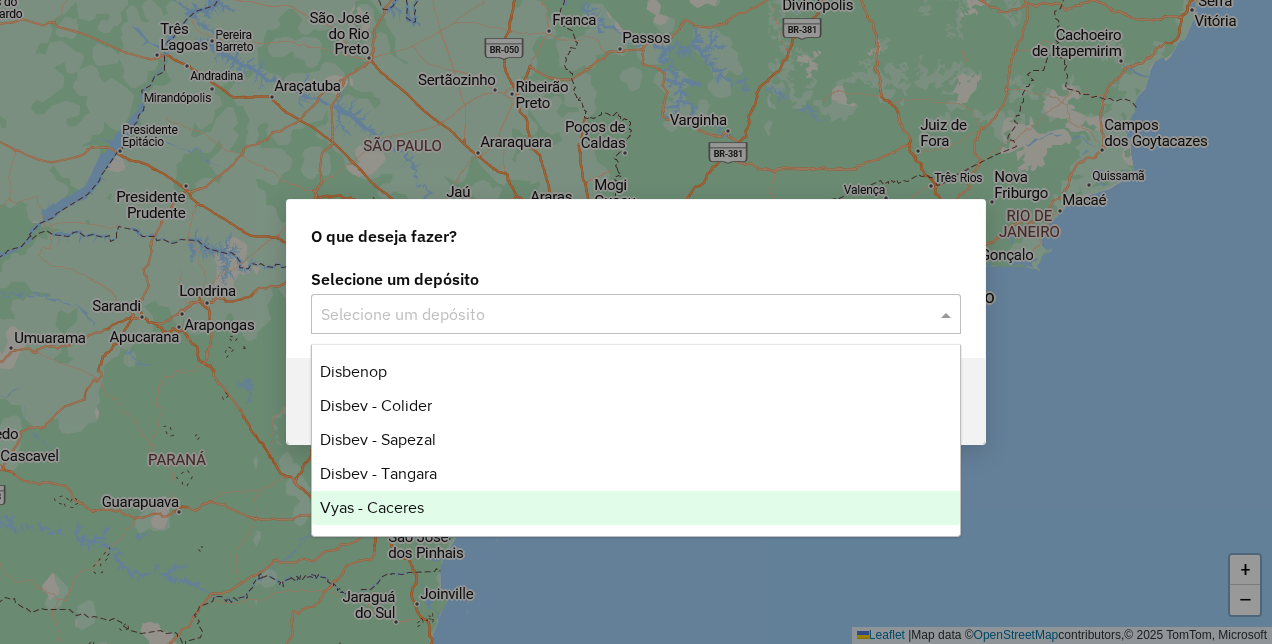 click on "Vyas - Caceres" at bounding box center [372, 507] 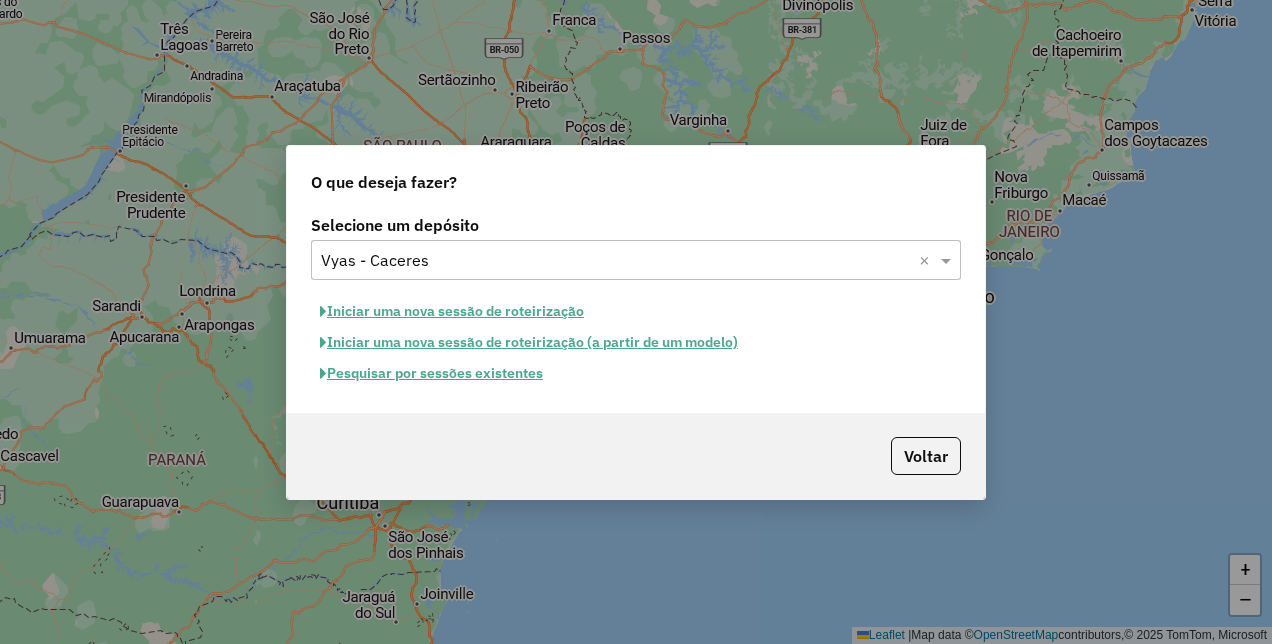 click on "Pesquisar por sessões existentes" 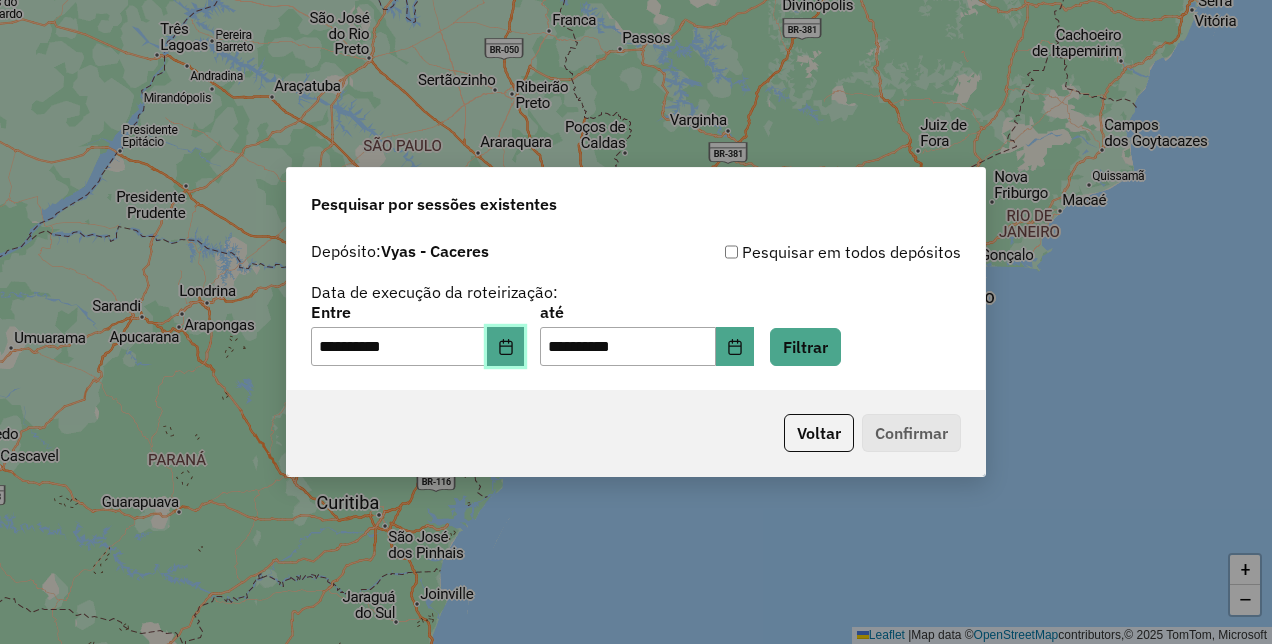 click at bounding box center [506, 347] 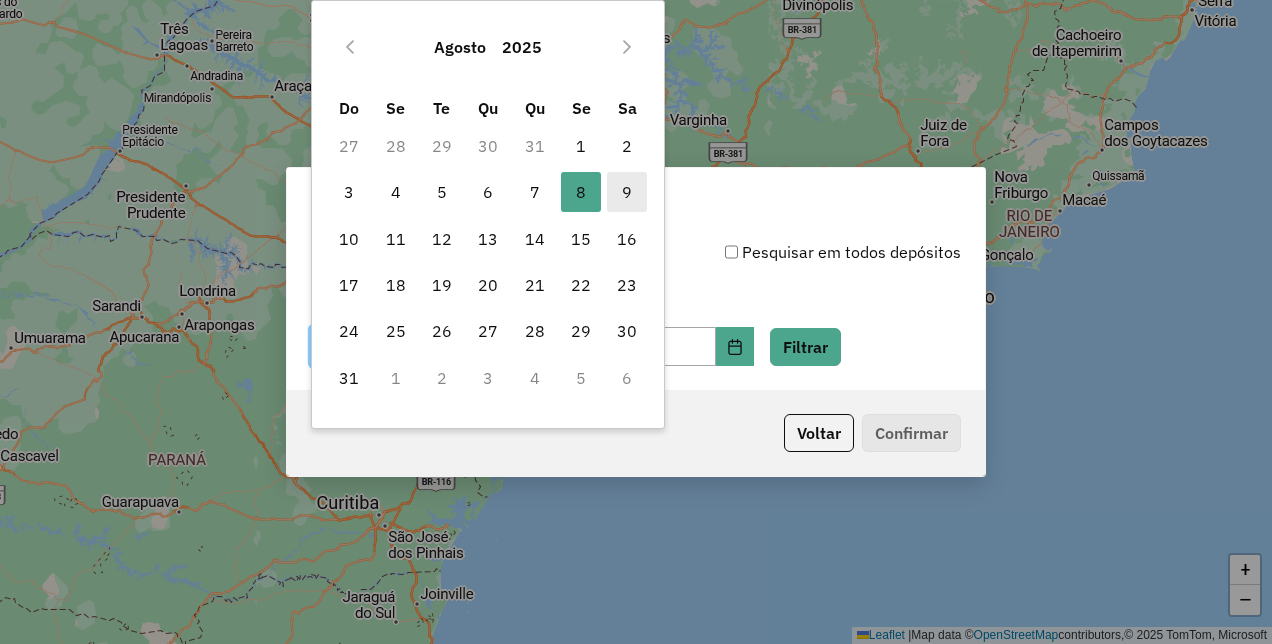 click on "9" at bounding box center (627, 192) 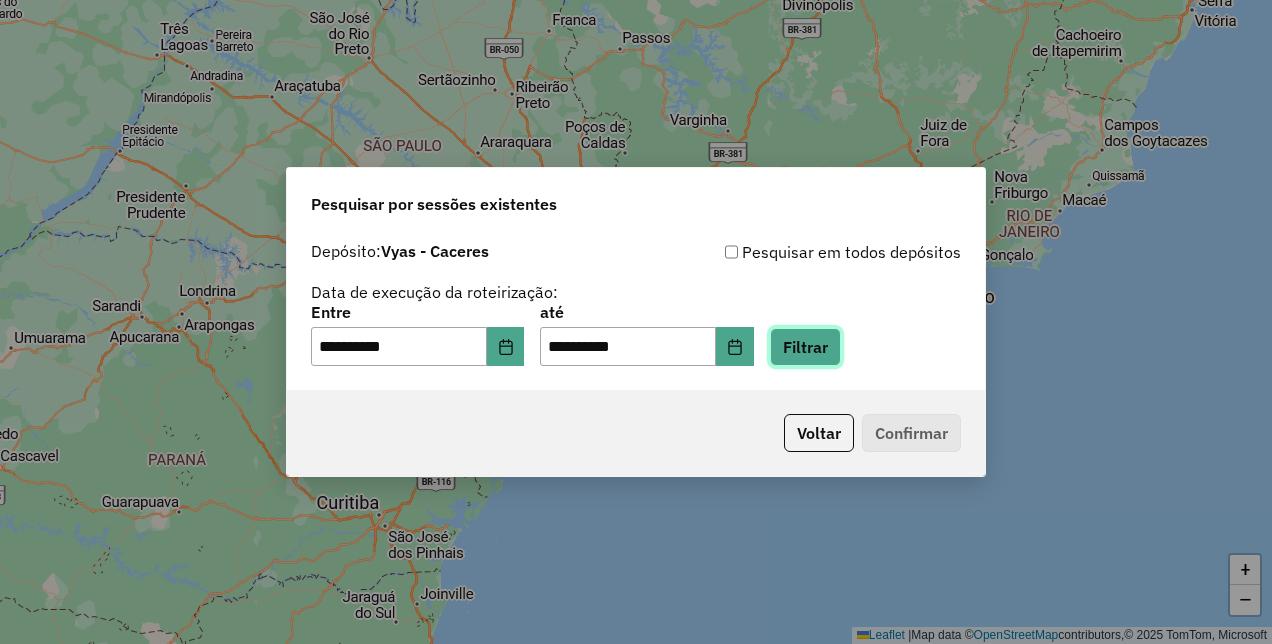 click on "Filtrar" 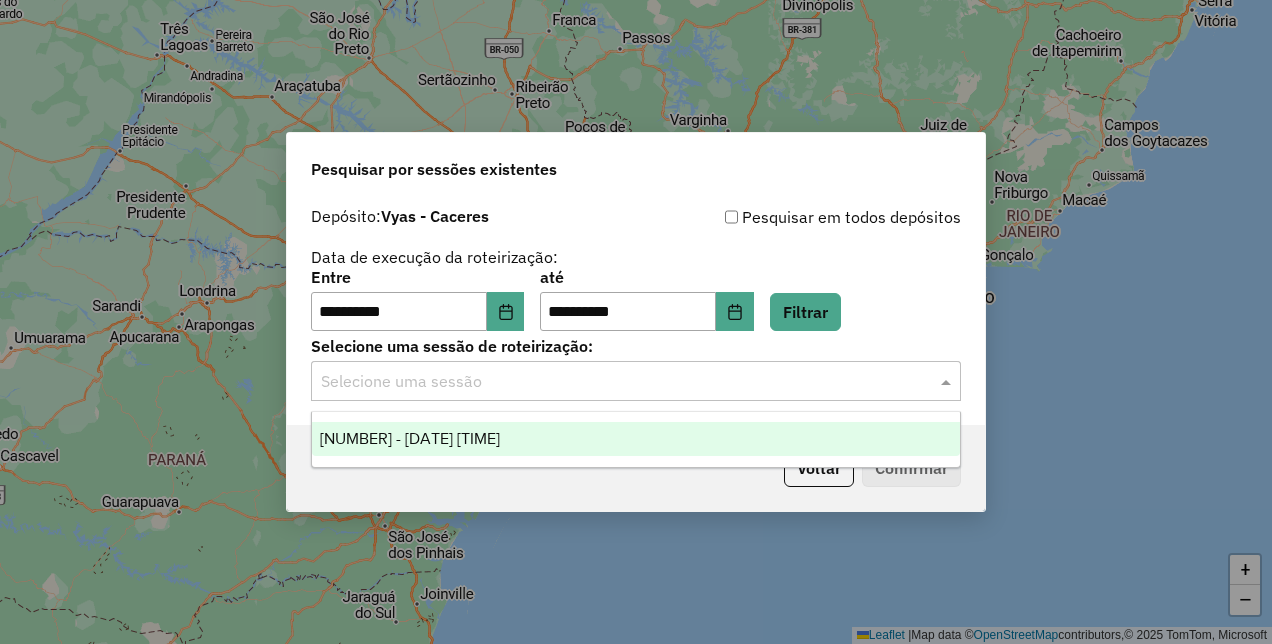 click on "Selecione uma sessão" 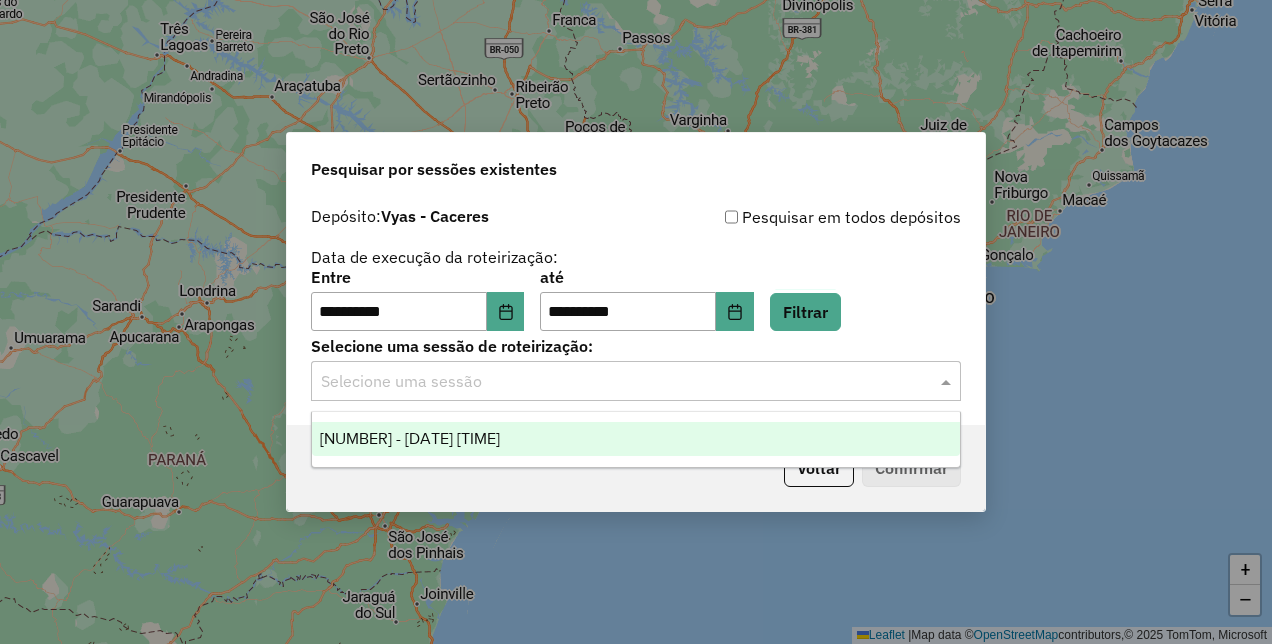 click on "977213 - 09/08/2025 19:07" at bounding box center [635, 439] 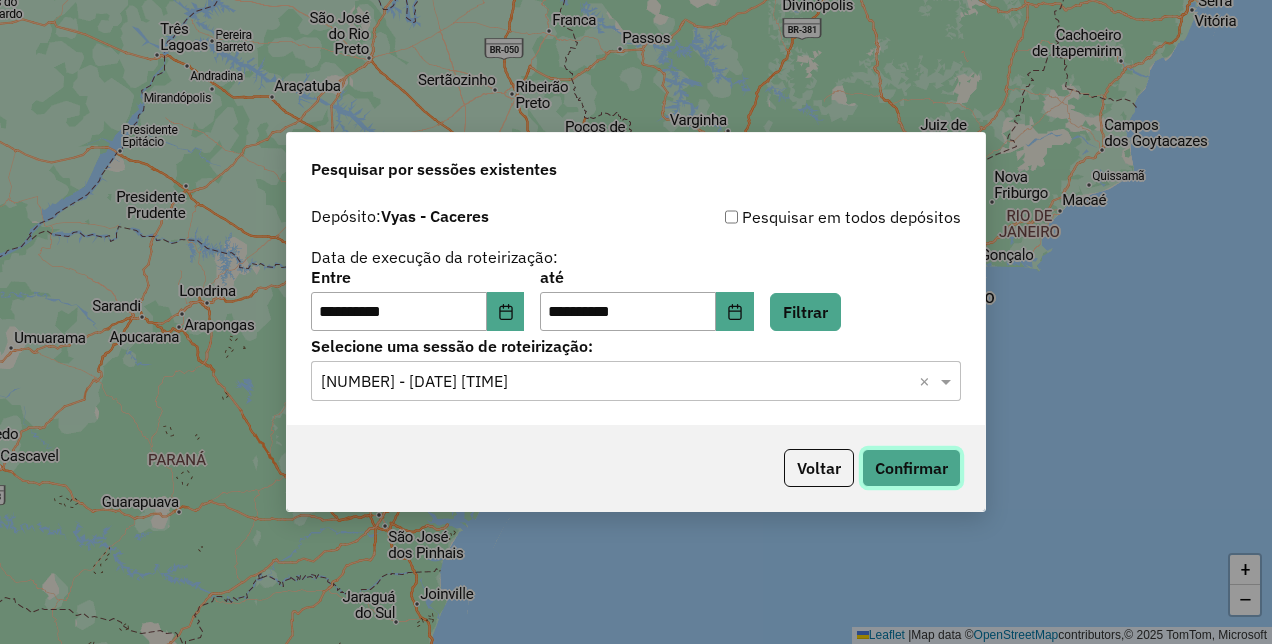 click on "Confirmar" 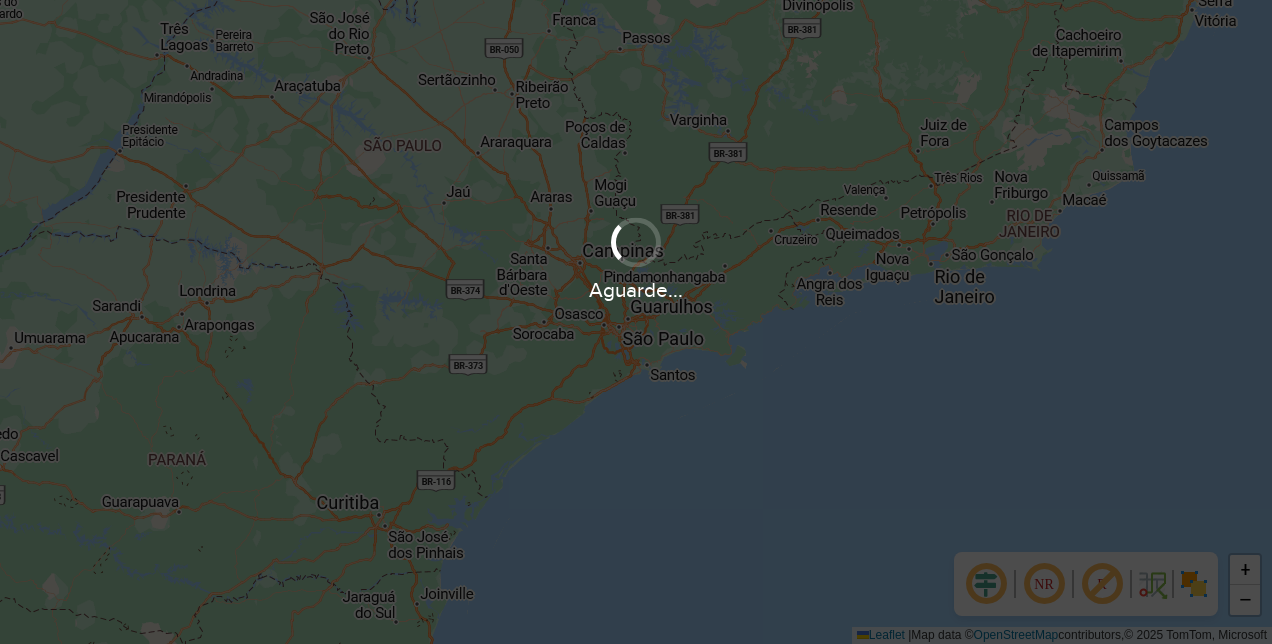 scroll, scrollTop: 0, scrollLeft: 0, axis: both 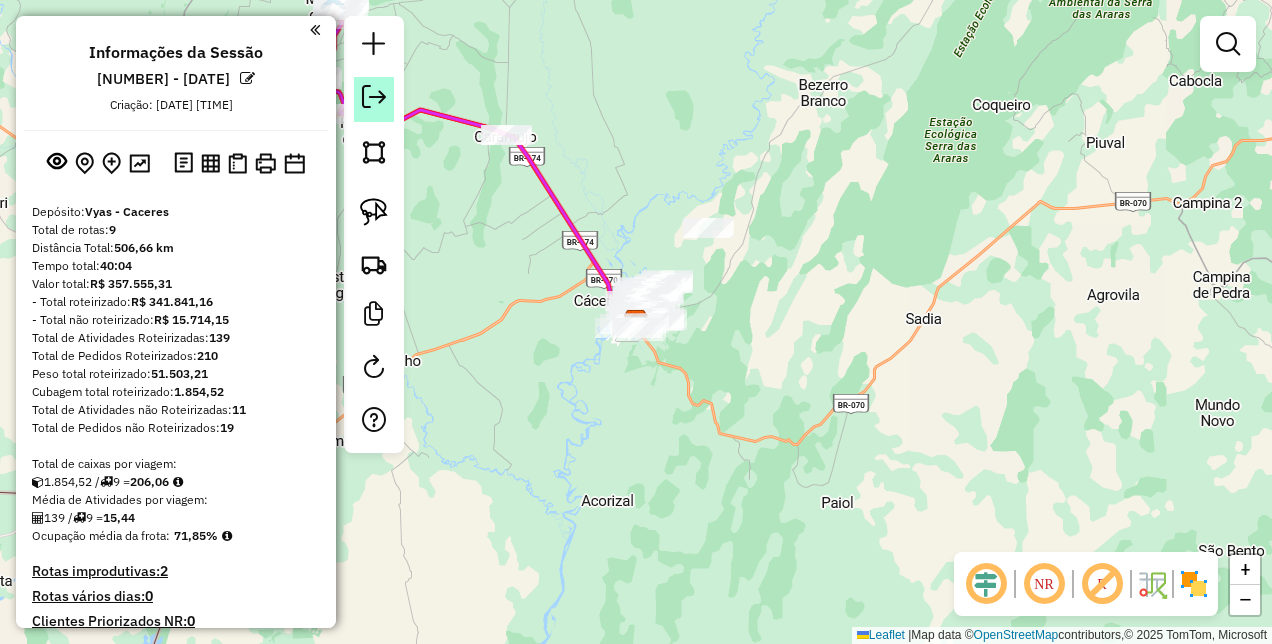 click 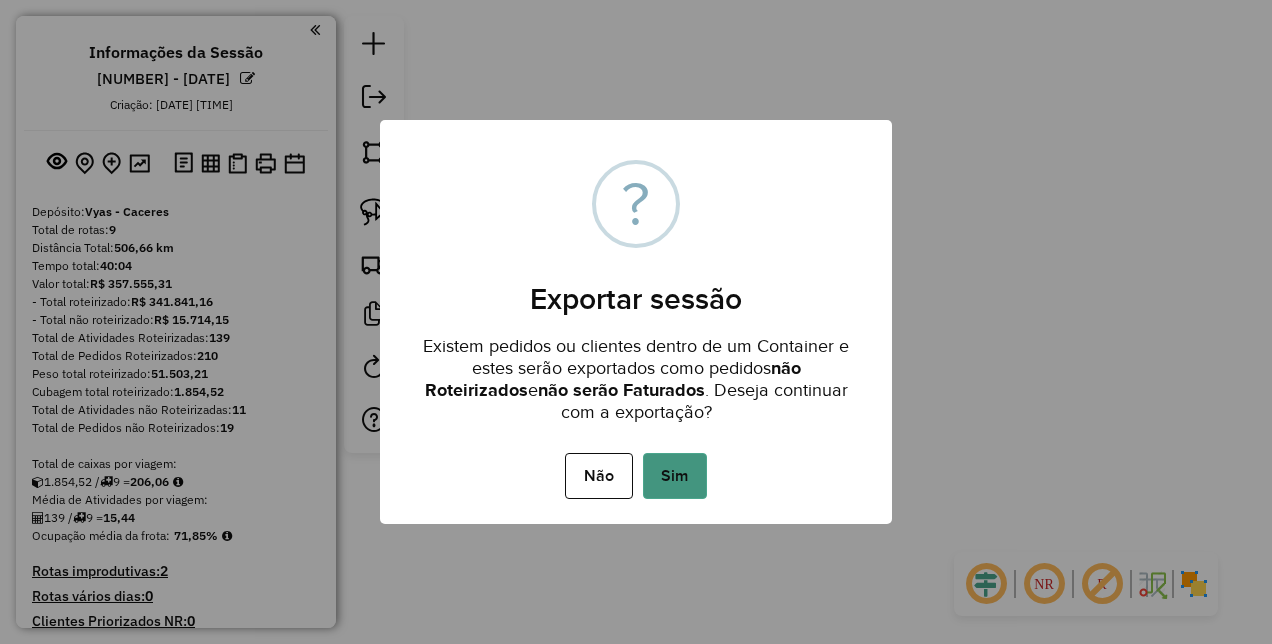 click on "Sim" at bounding box center [675, 476] 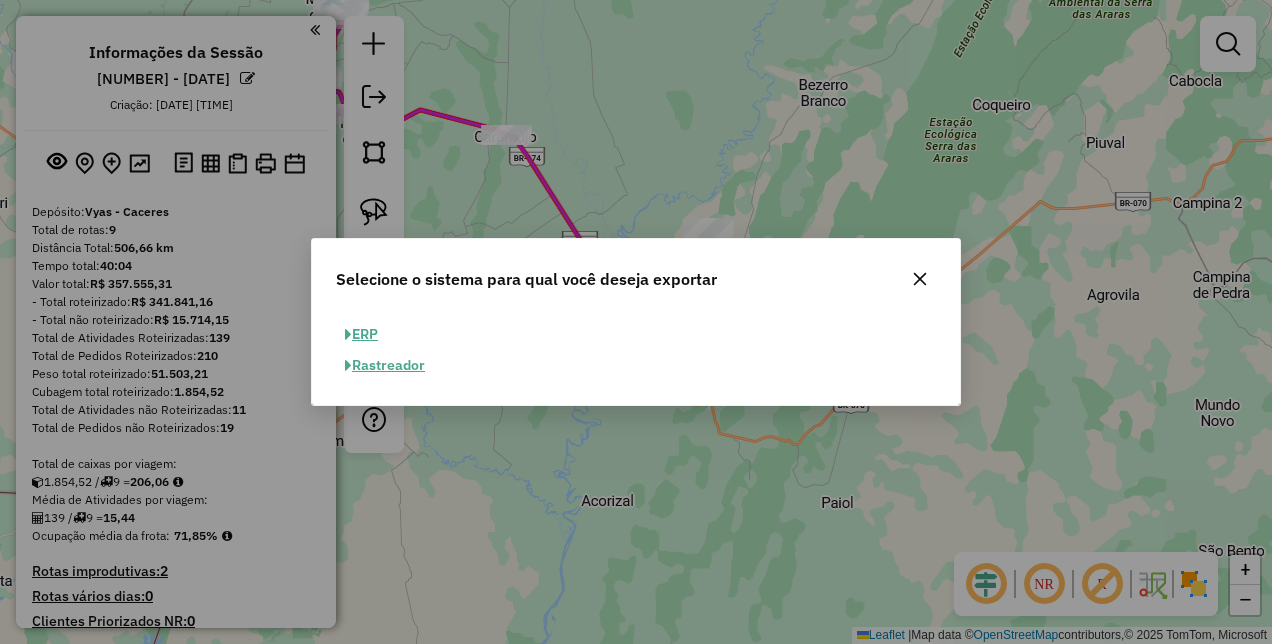 click on "ERP" 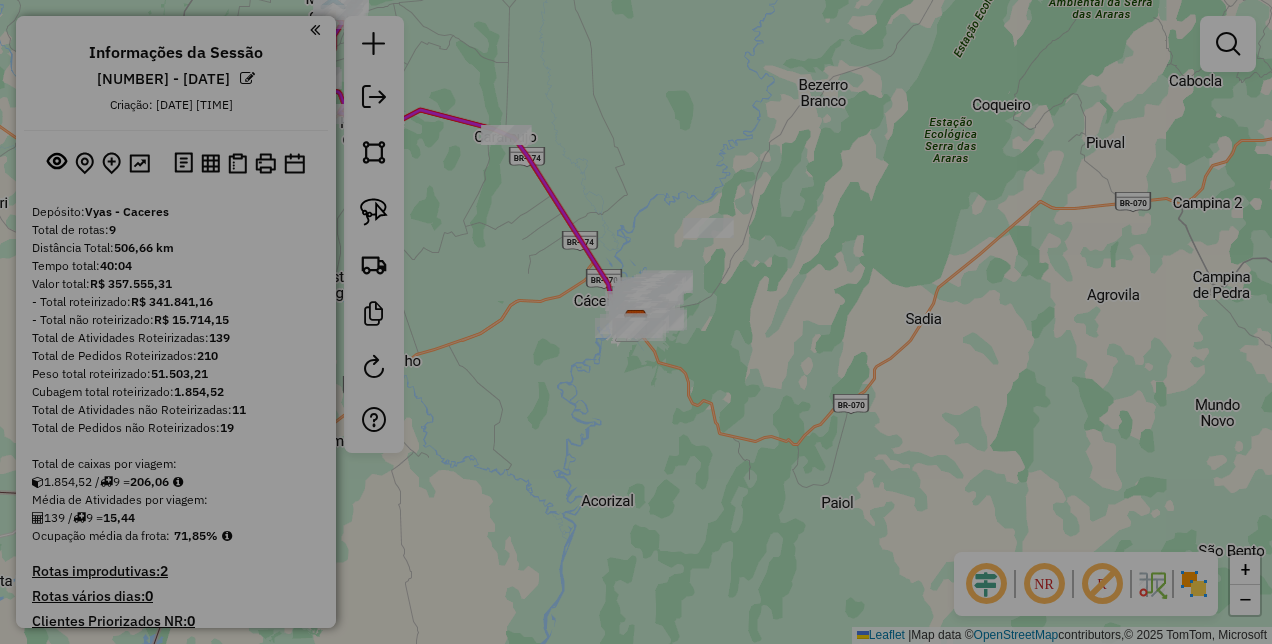 select on "**" 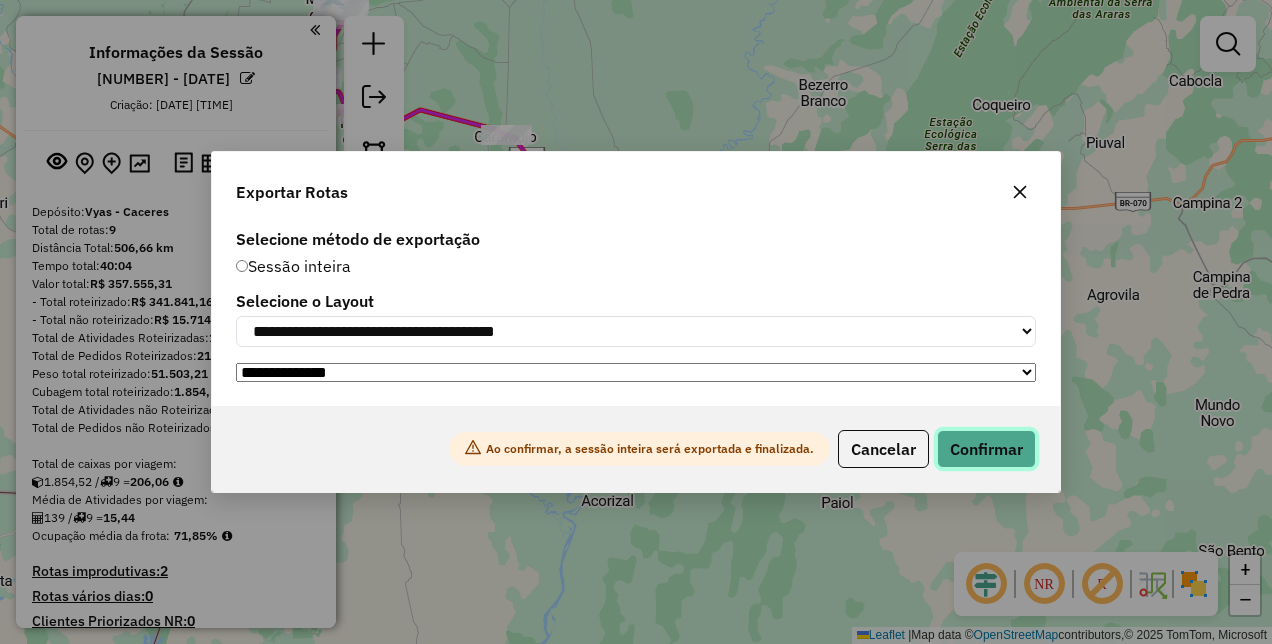 click on "Confirmar" 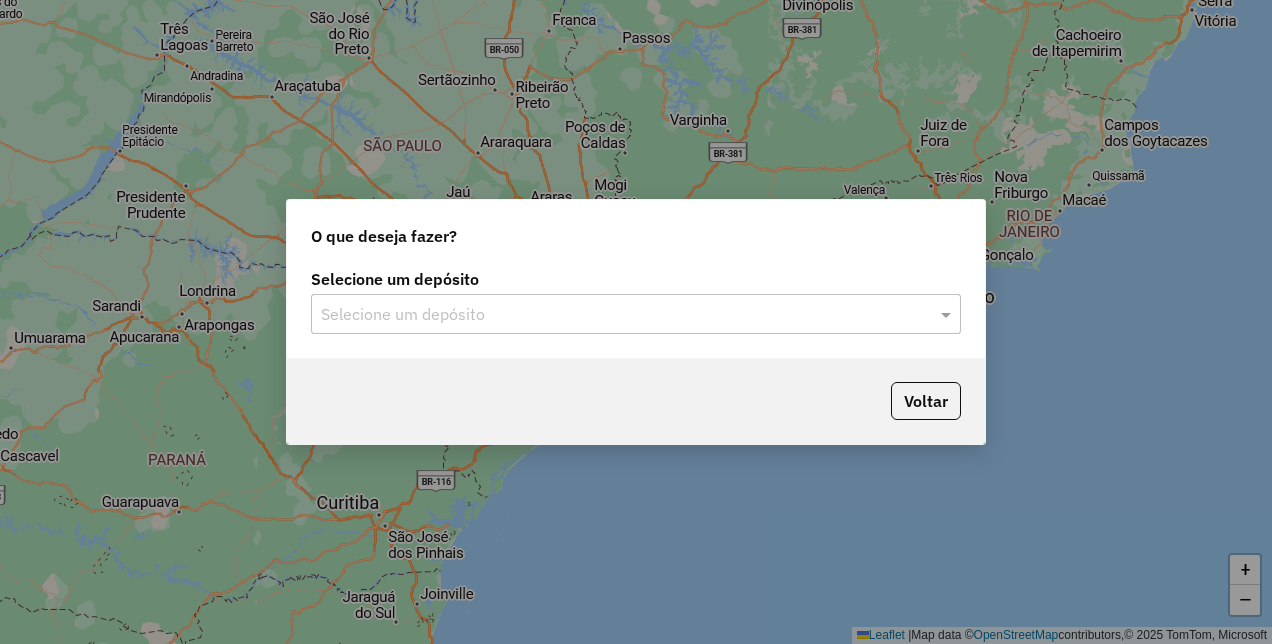 scroll, scrollTop: 0, scrollLeft: 0, axis: both 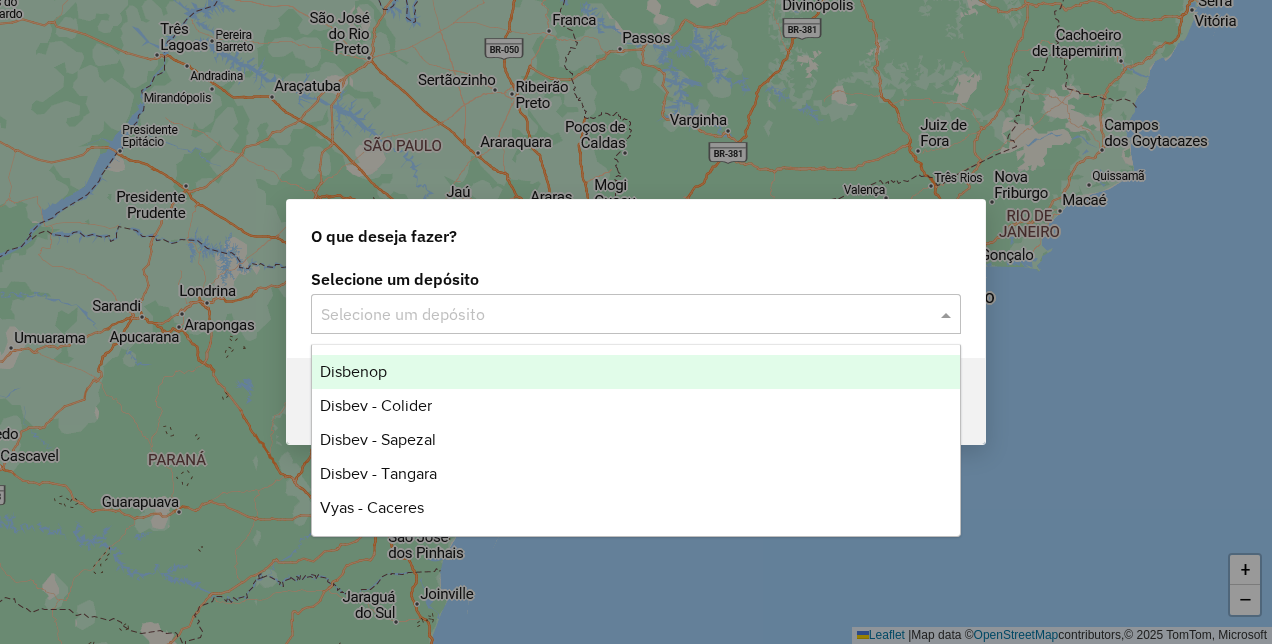 click 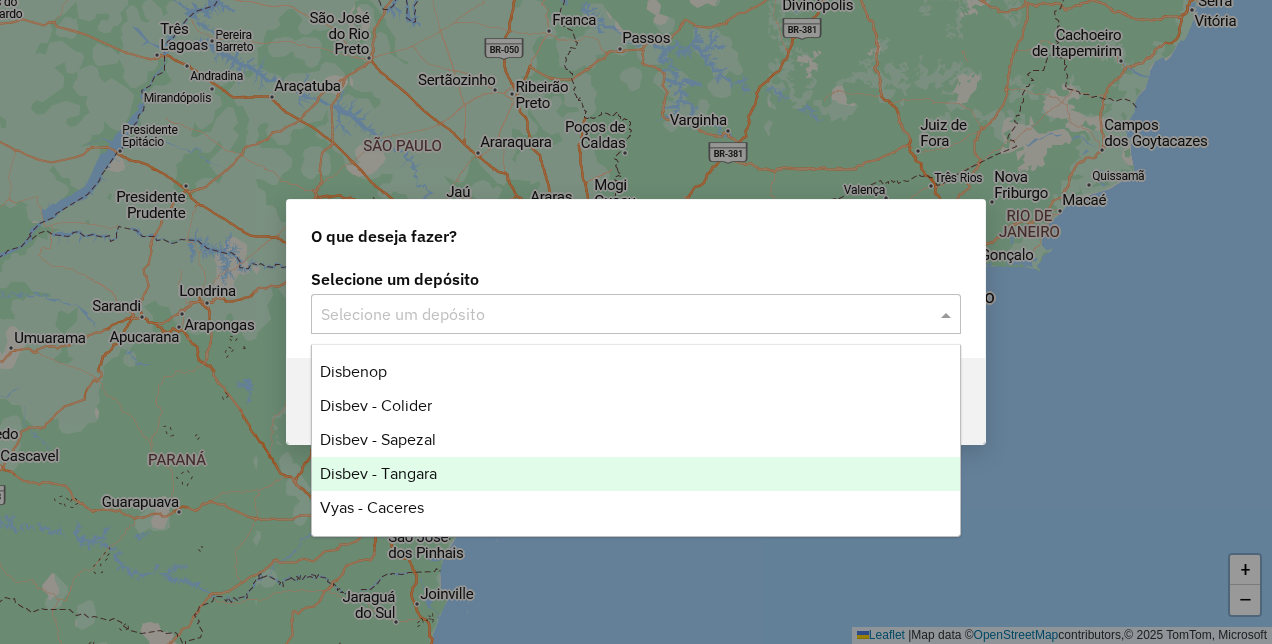 click on "Disbev - Tangara" at bounding box center [378, 473] 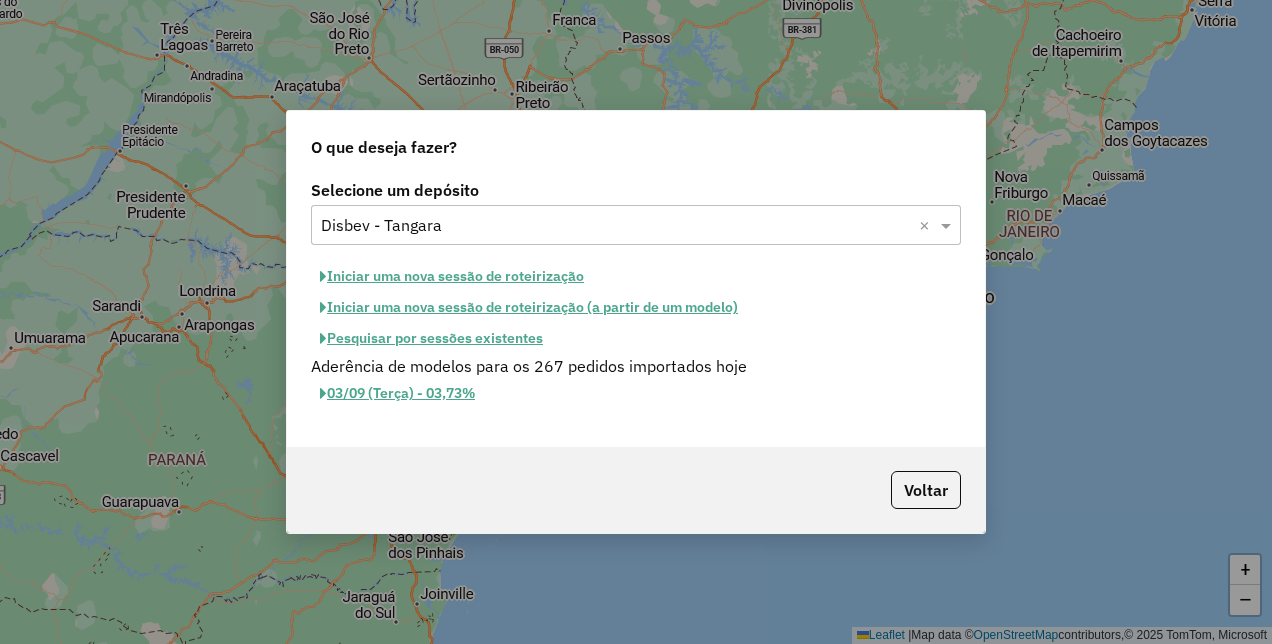 click on "Pesquisar por sessões existentes" 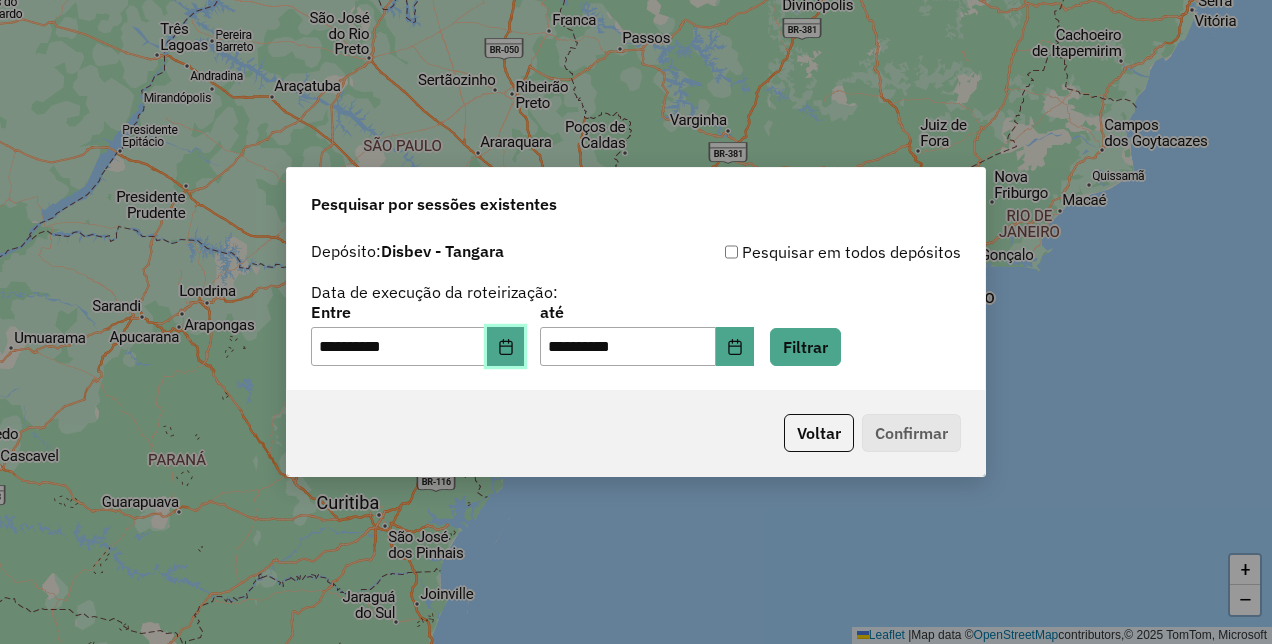 click 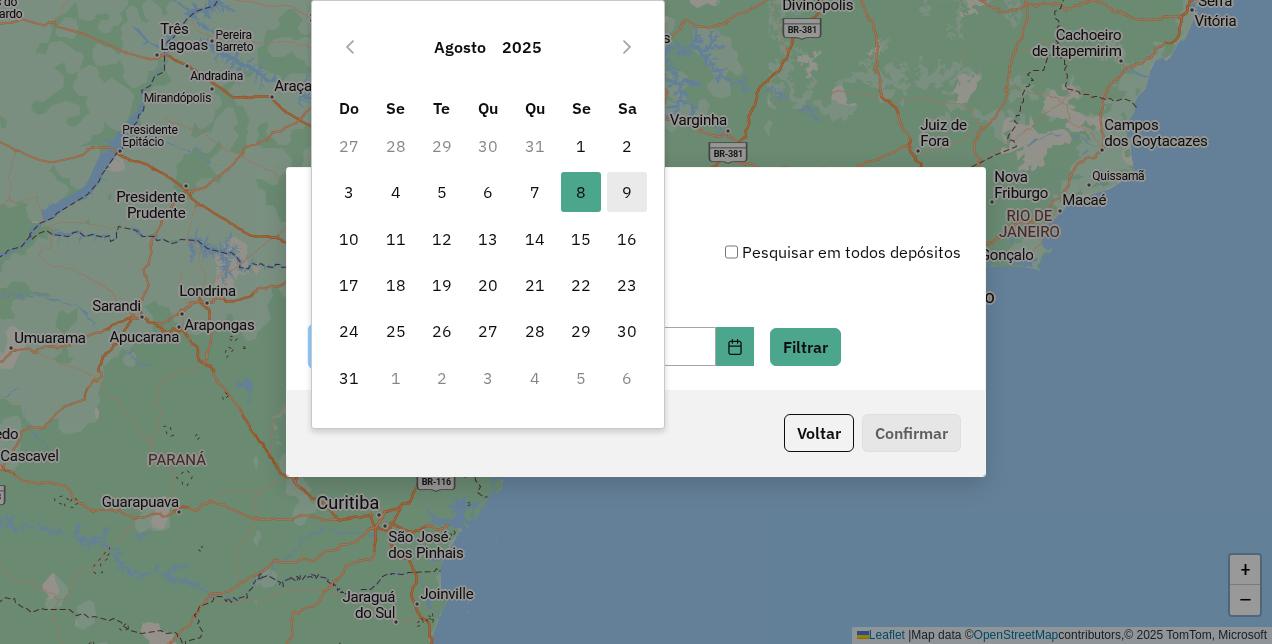 click on "9" at bounding box center (627, 192) 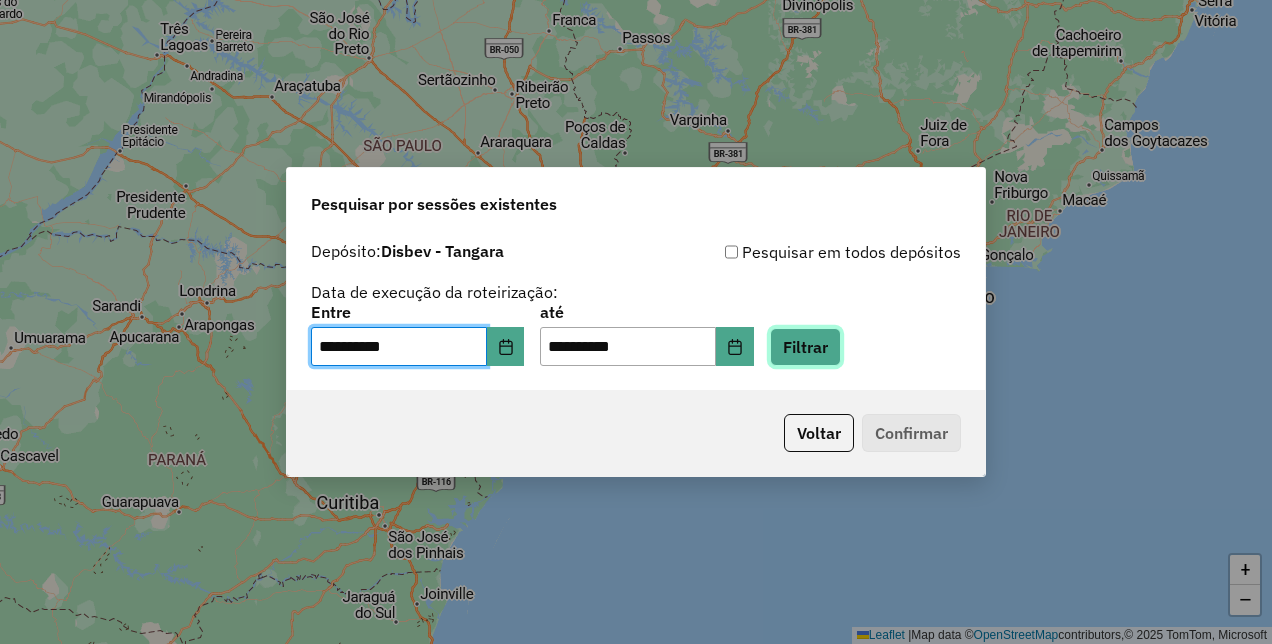 click on "Filtrar" 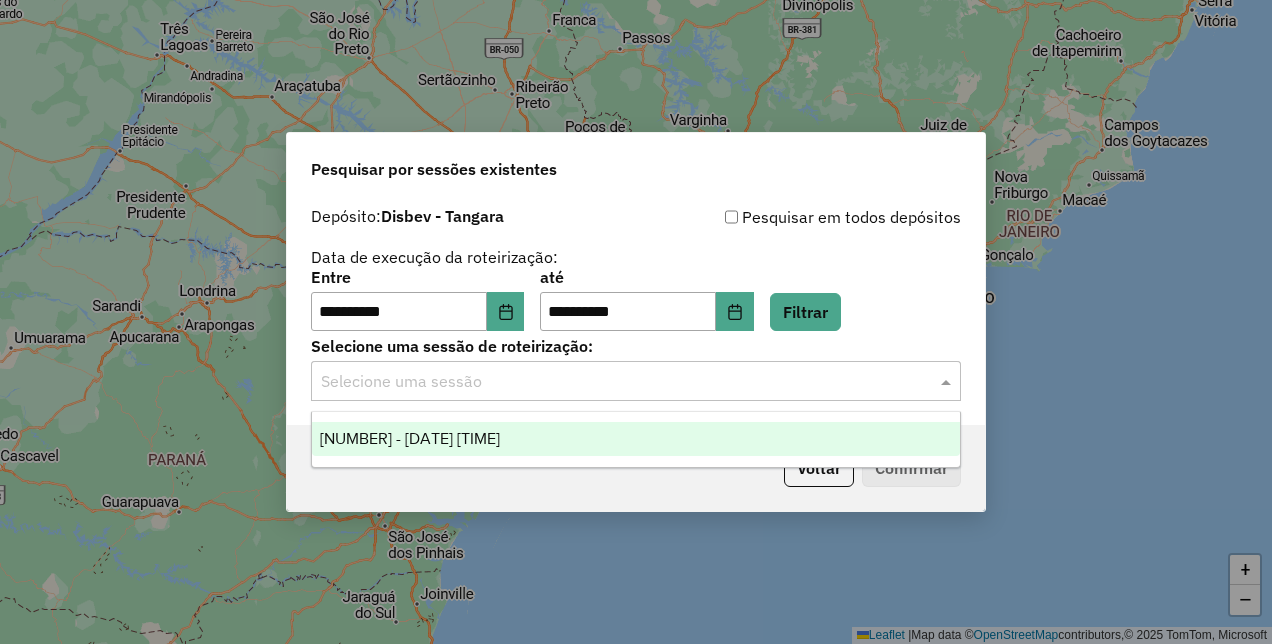 click 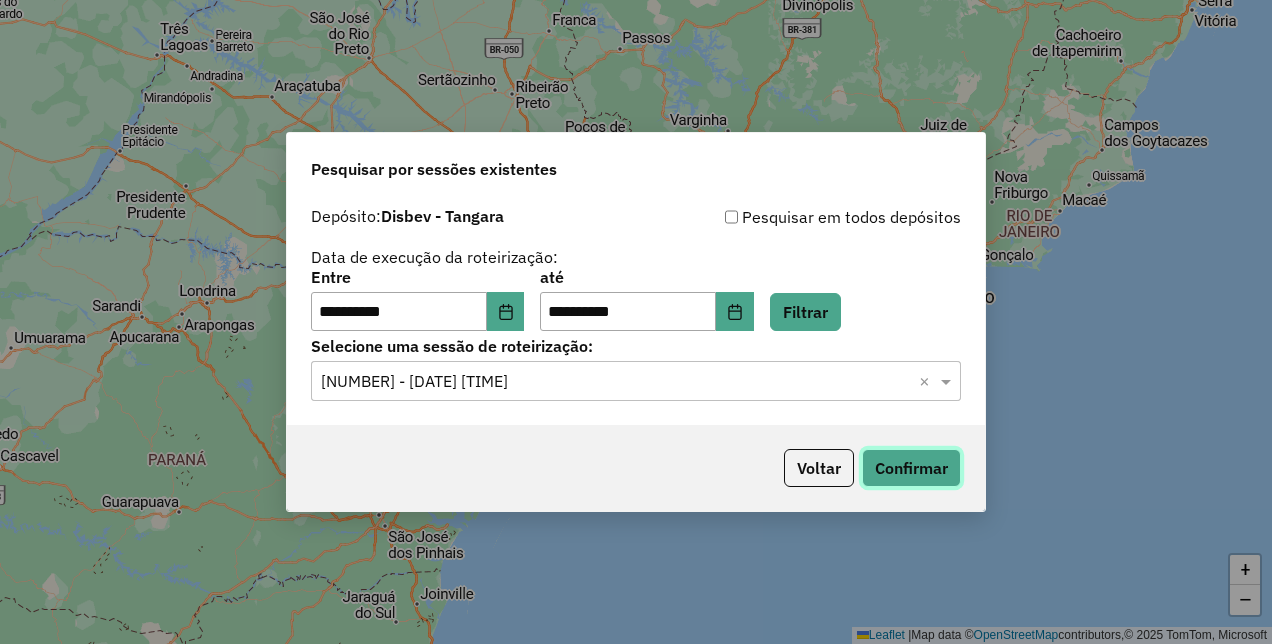 click on "Confirmar" 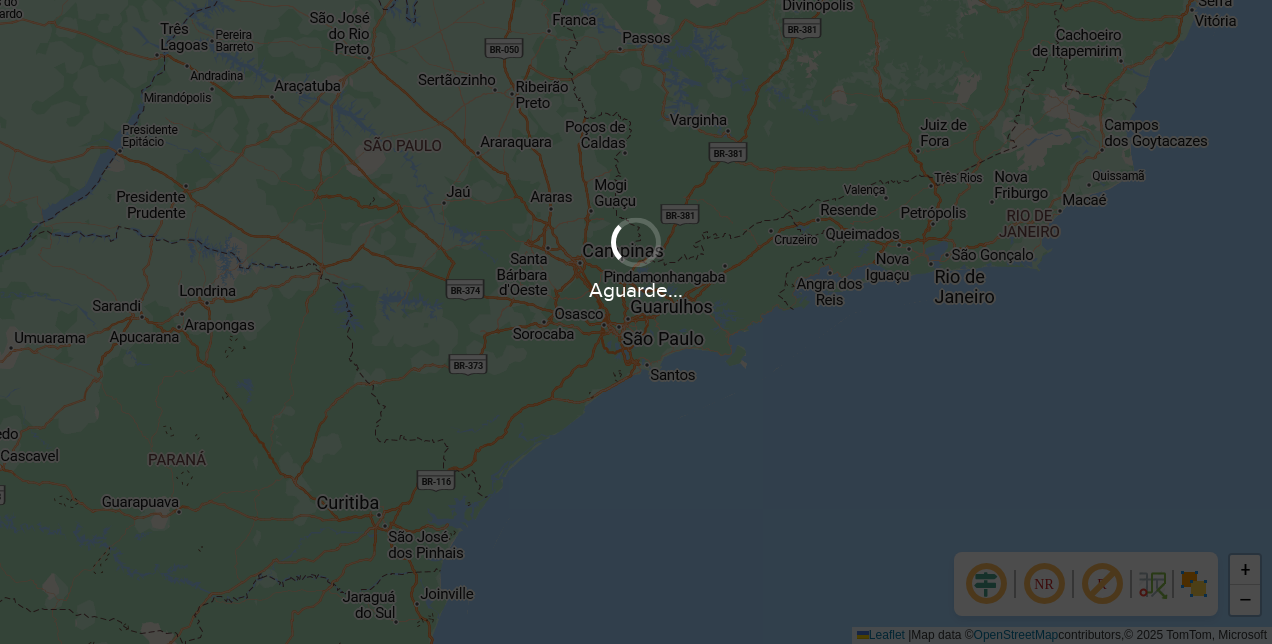 scroll, scrollTop: 0, scrollLeft: 0, axis: both 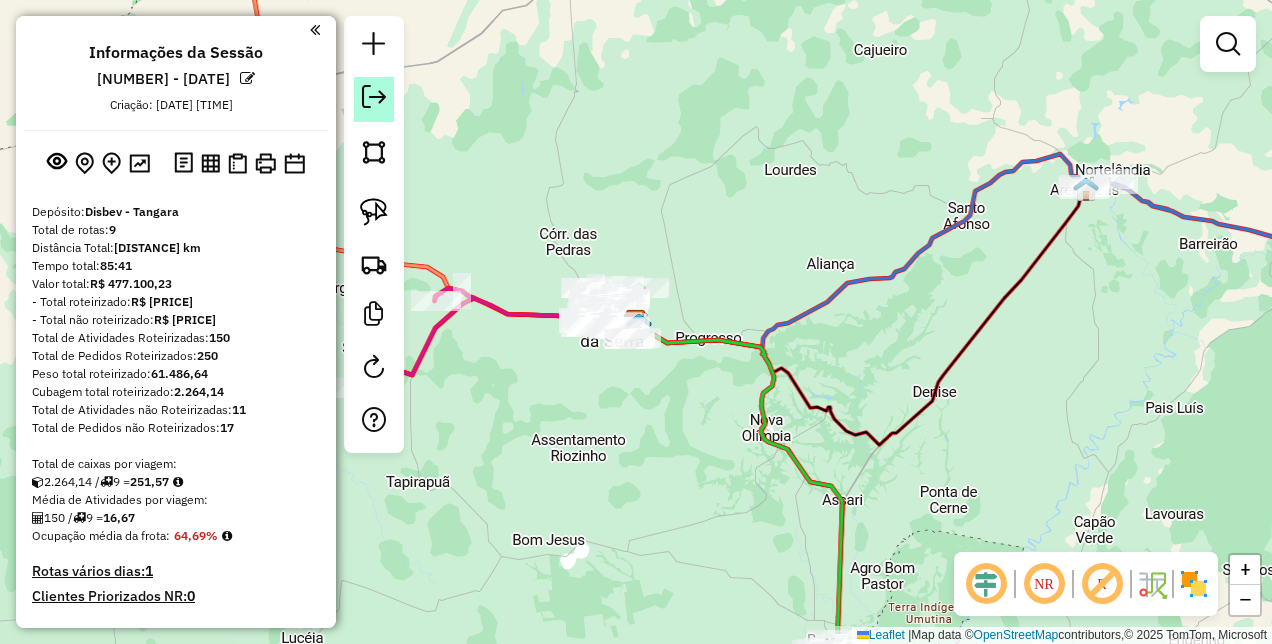 click 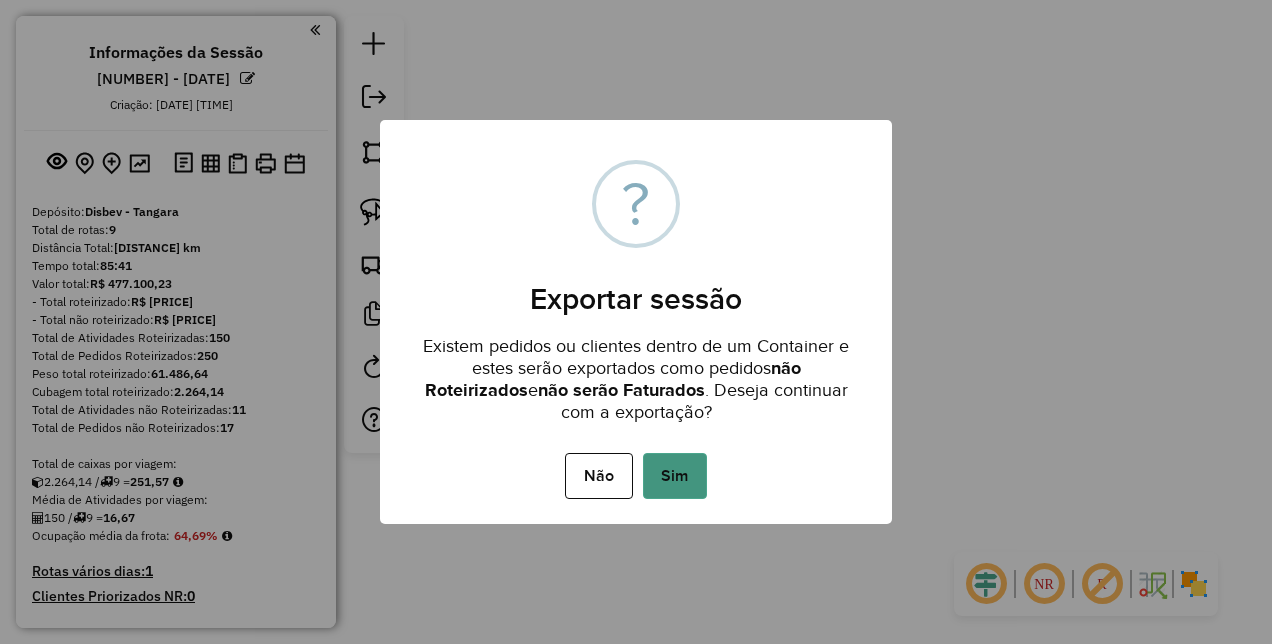 click on "Sim" at bounding box center (675, 476) 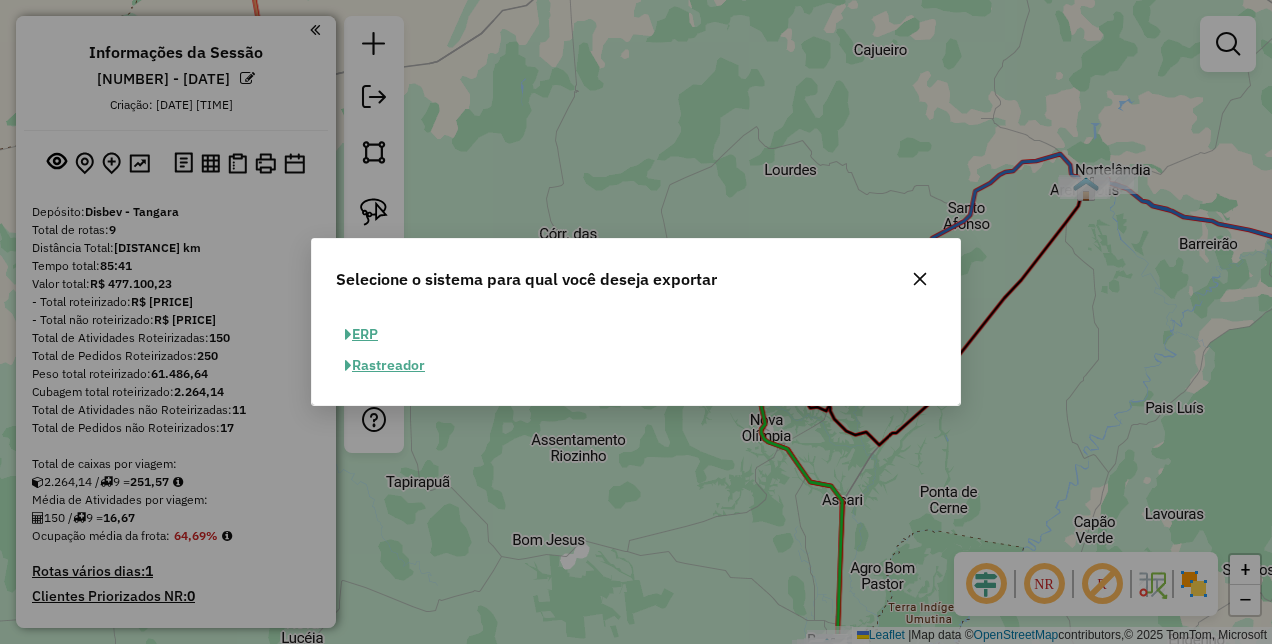 click on "ERP" 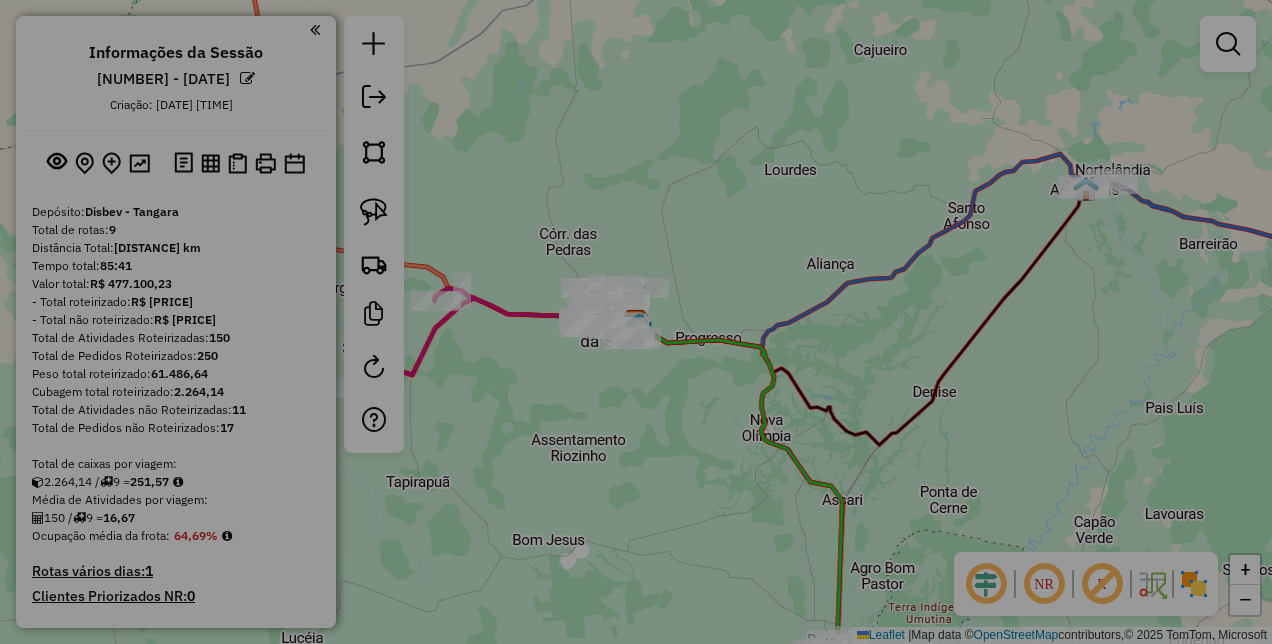 select on "**" 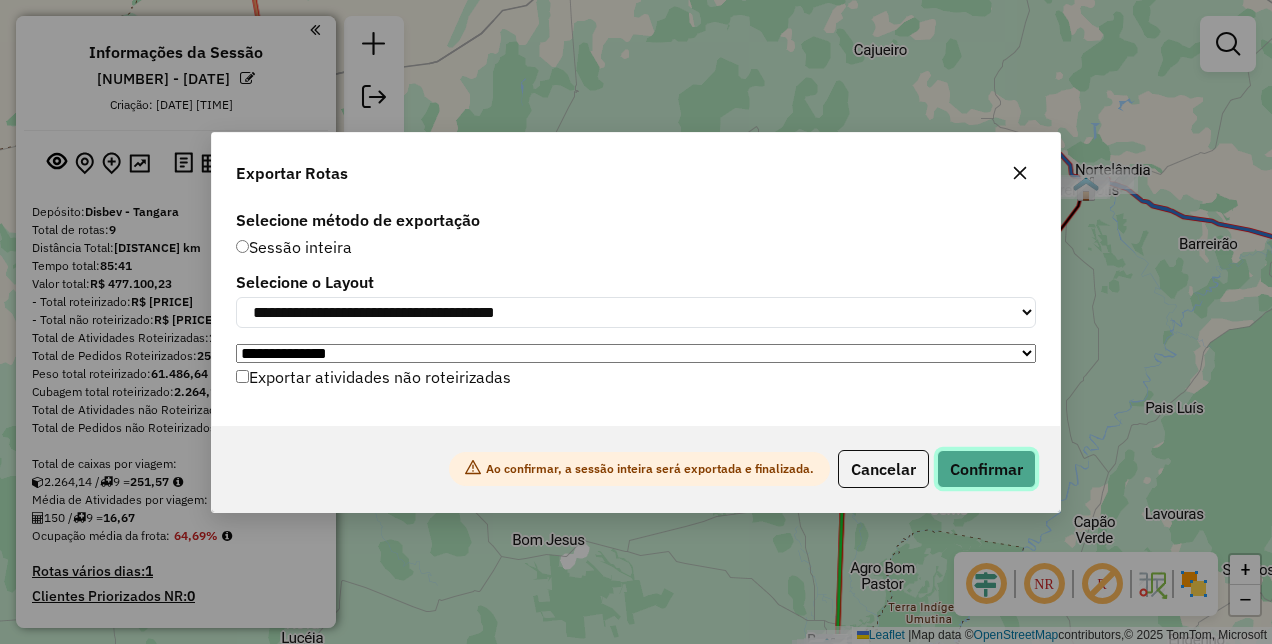 click on "Confirmar" 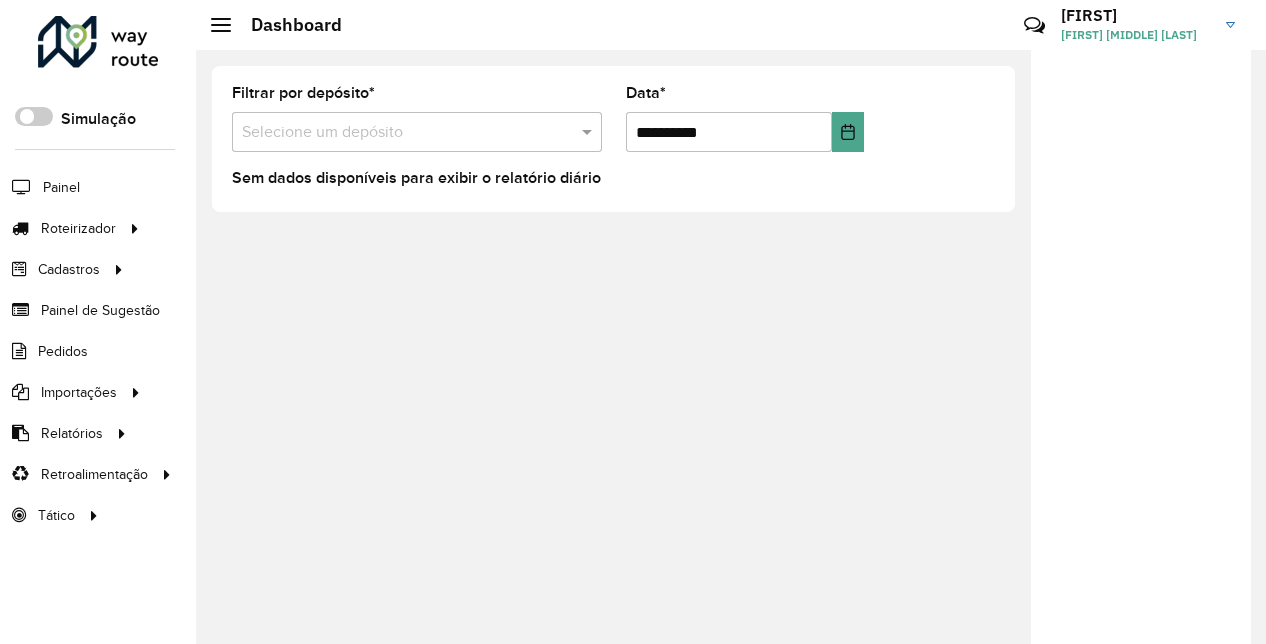 scroll, scrollTop: 0, scrollLeft: 0, axis: both 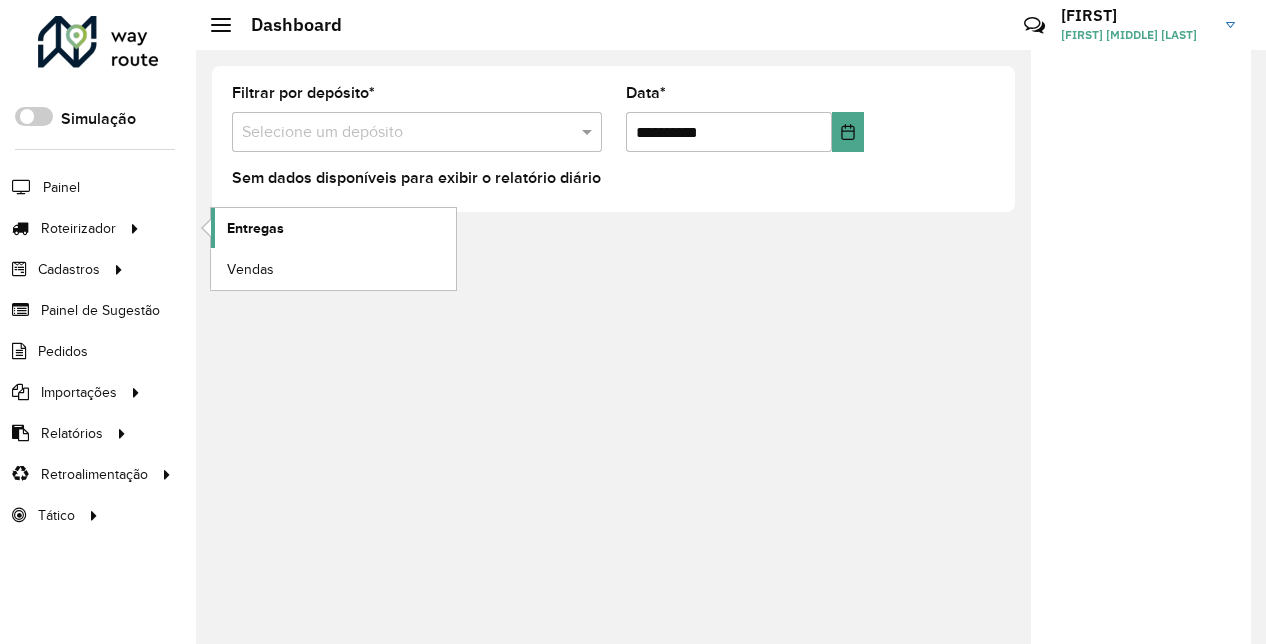 click on "Entregas" 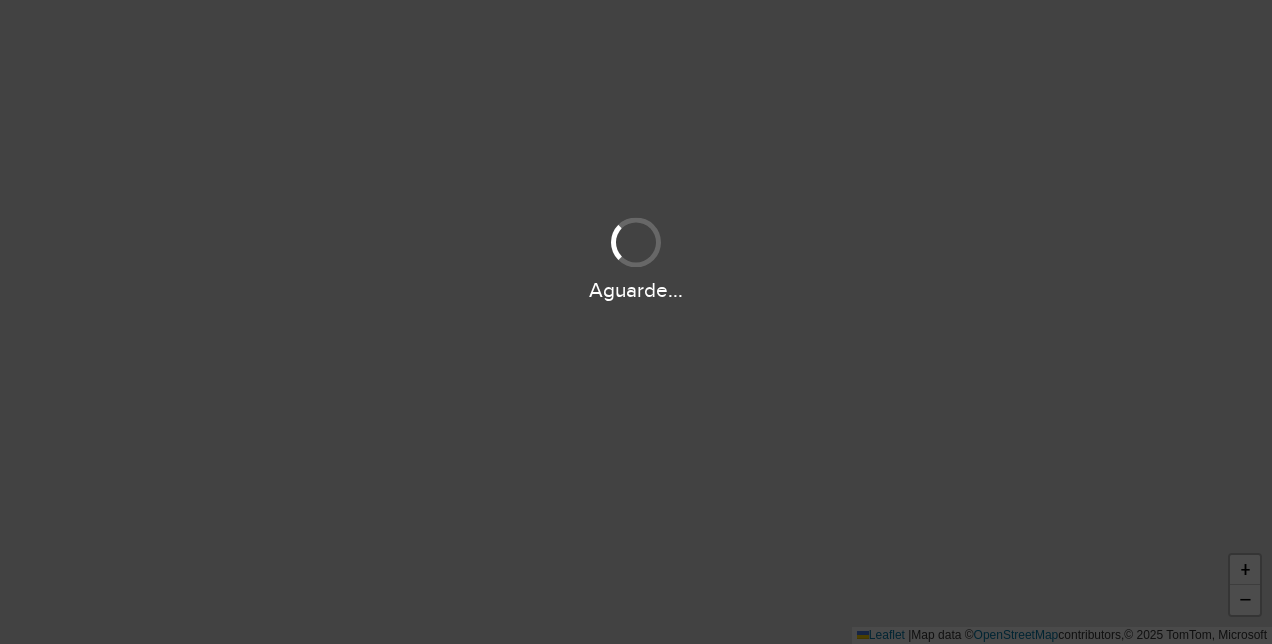 scroll, scrollTop: 0, scrollLeft: 0, axis: both 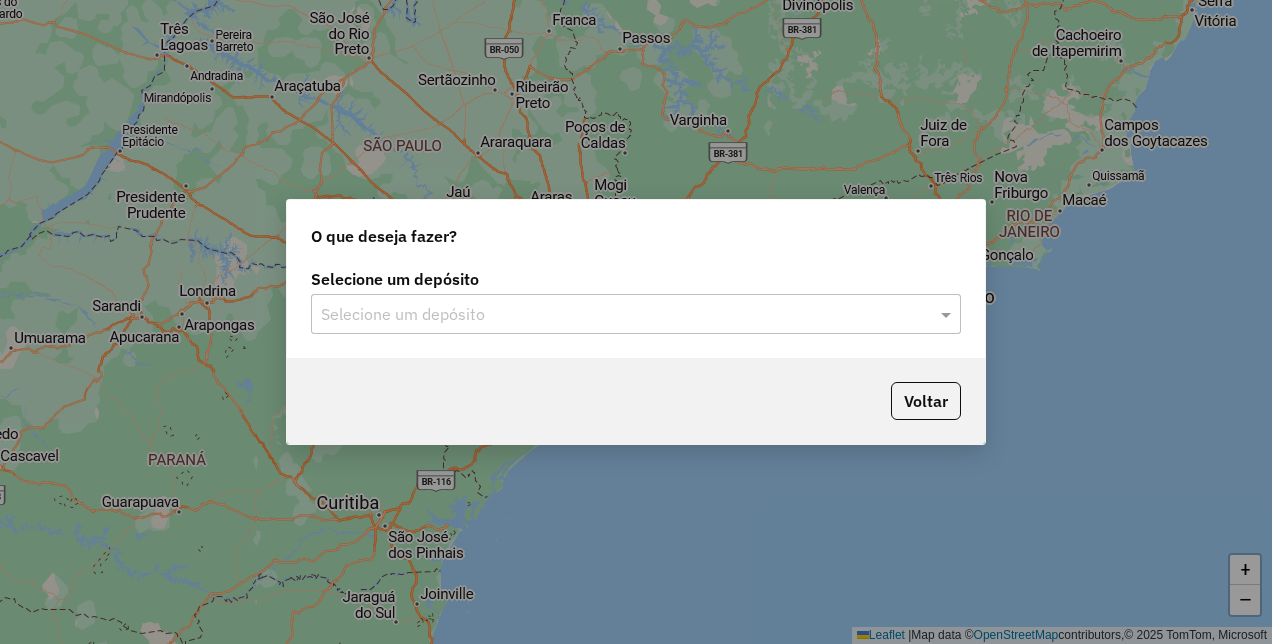 click on "Selecione um depósito Selecione um depósito" 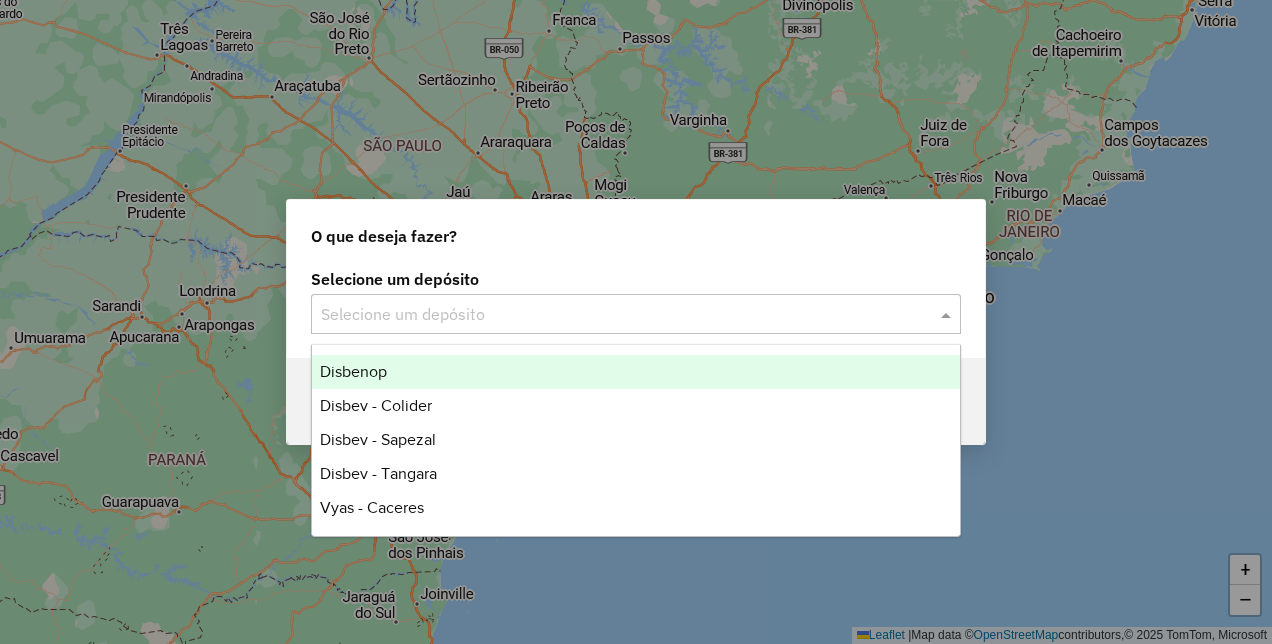 click 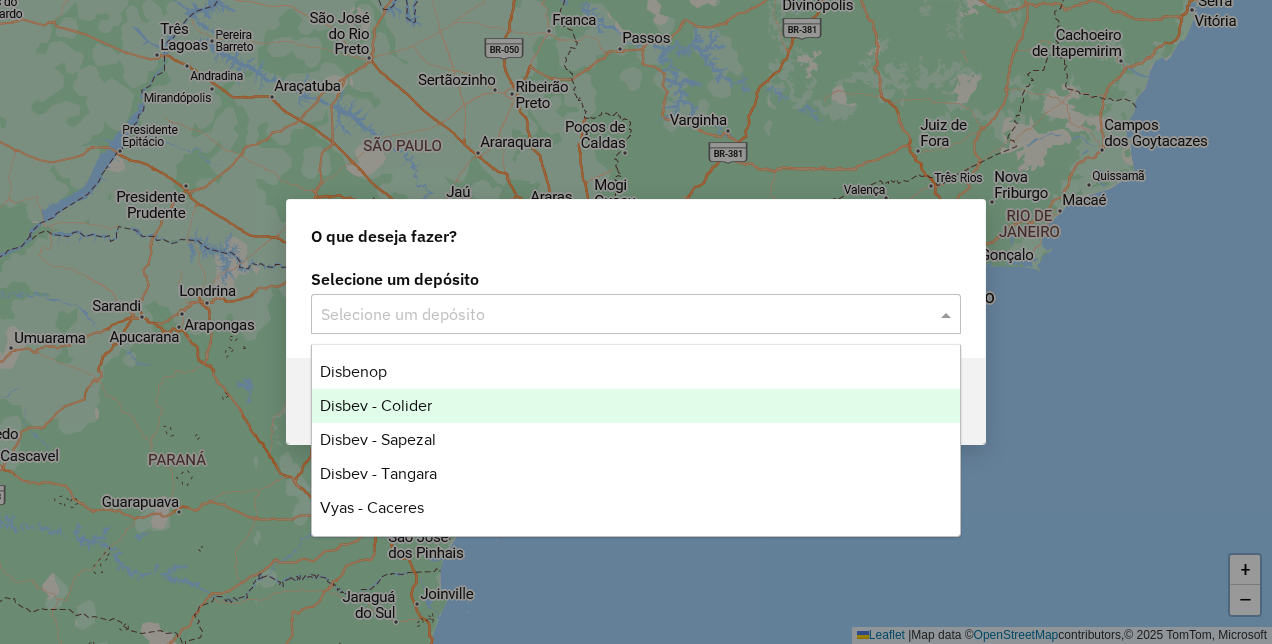 click on "Disbev - Colider" at bounding box center [635, 406] 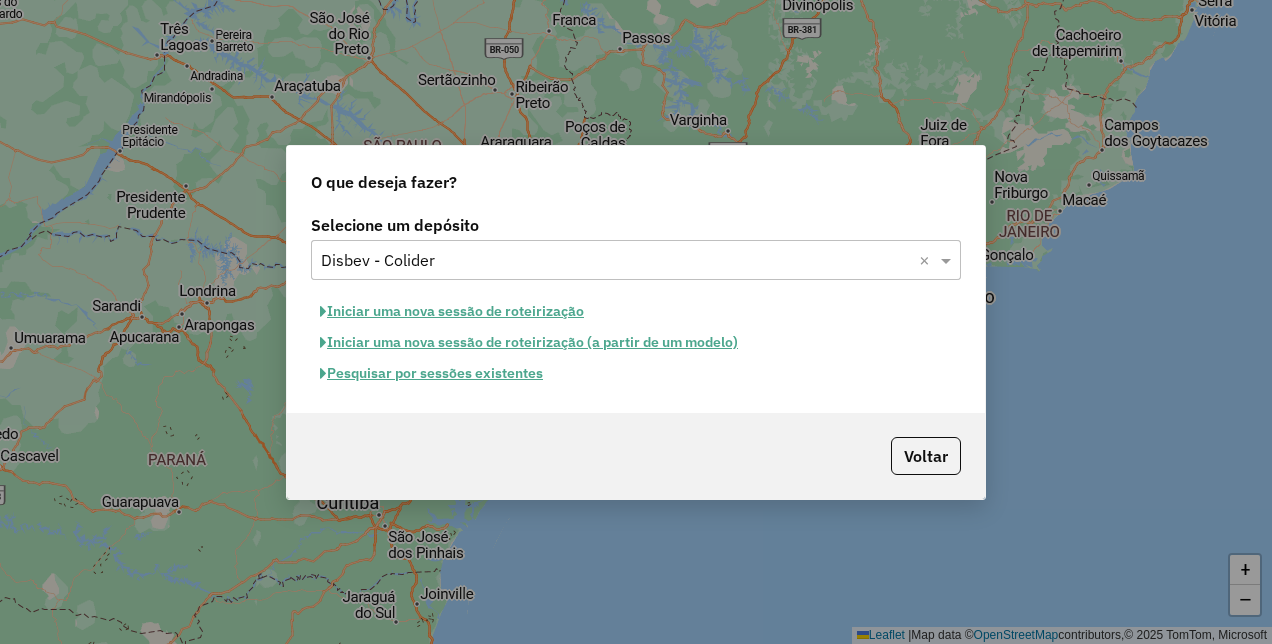 click on "Pesquisar por sessões existentes" 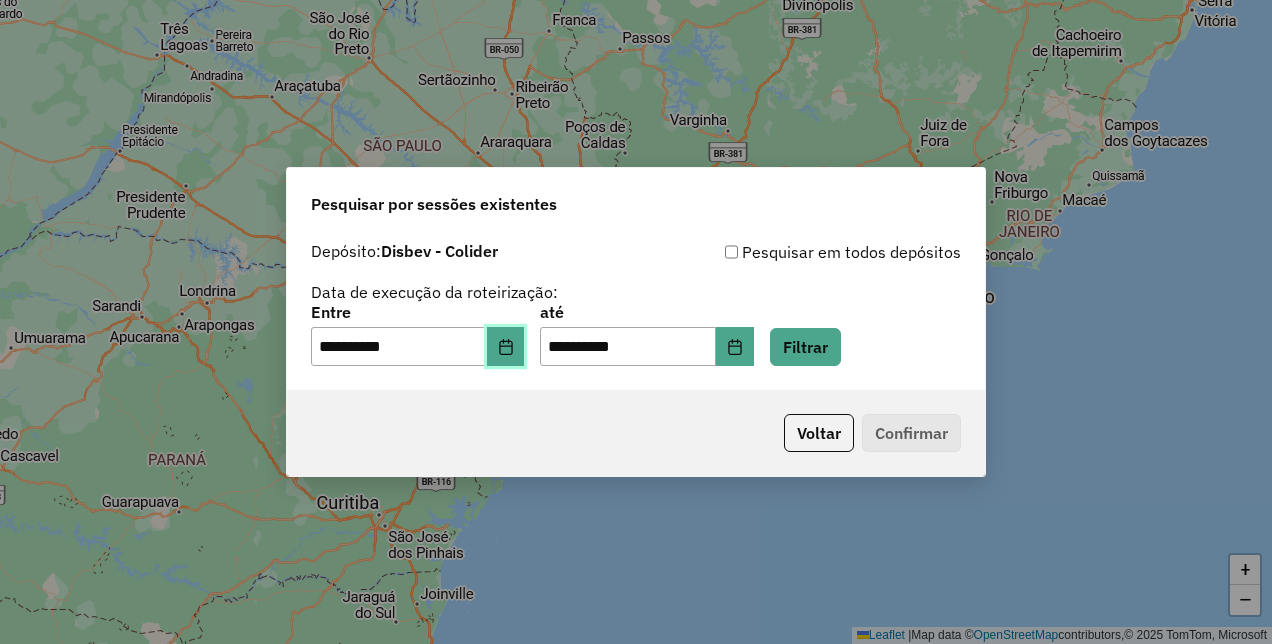 click 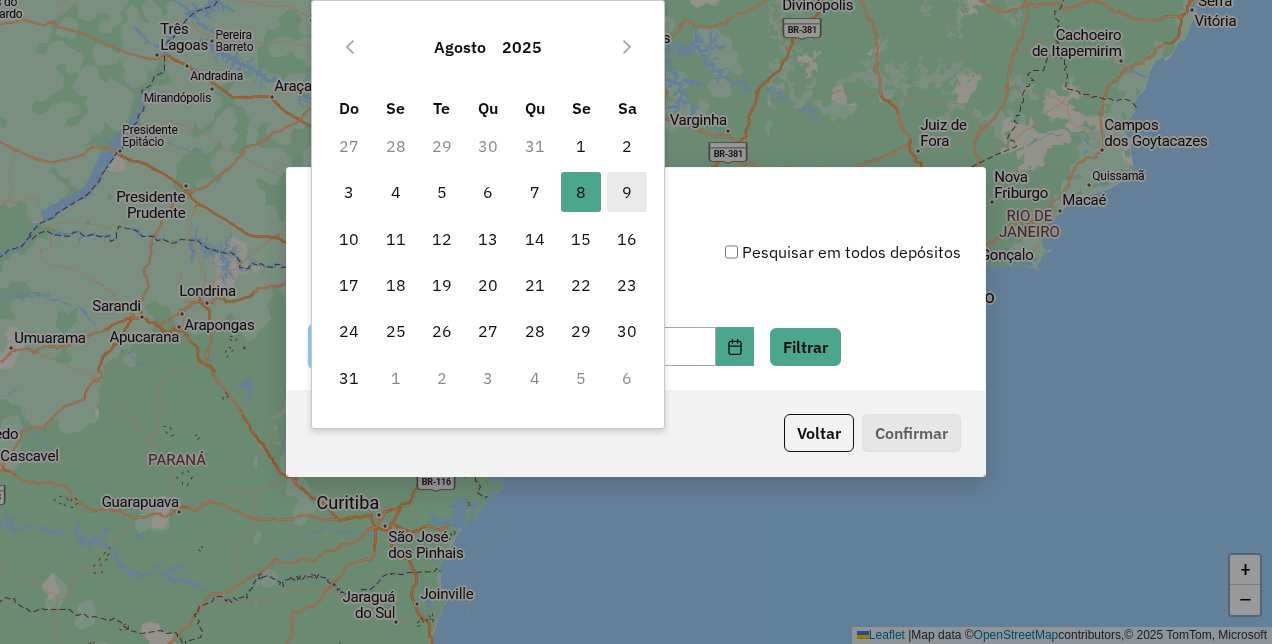 click on "9" at bounding box center [627, 192] 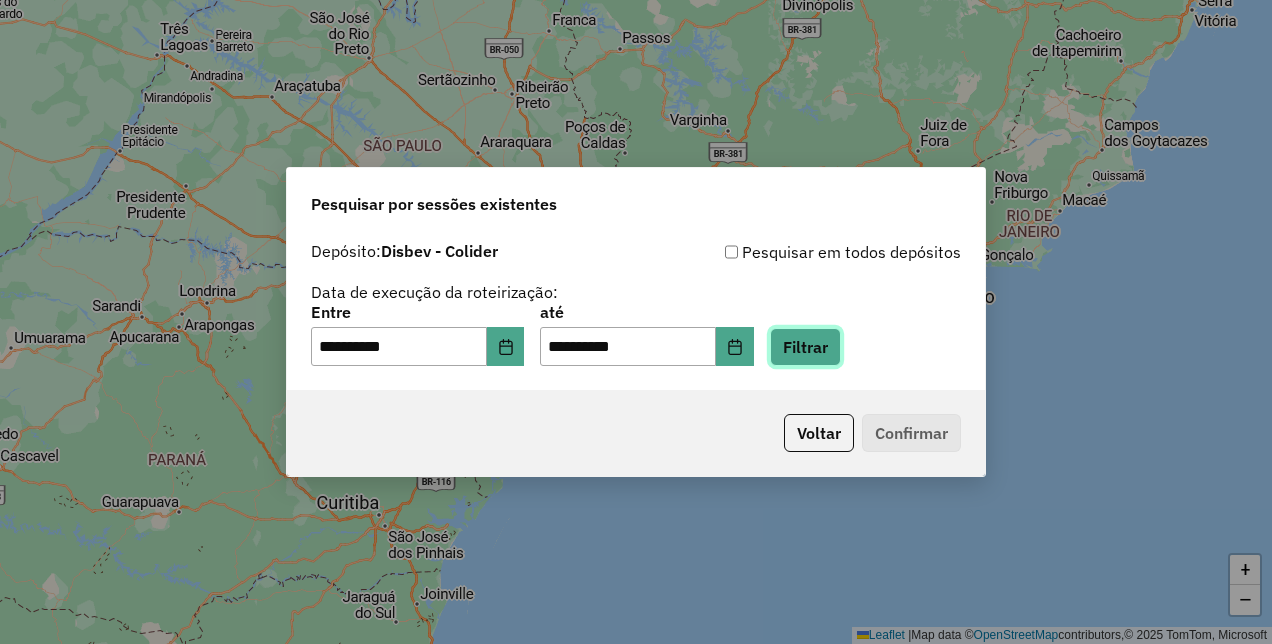 click on "Filtrar" 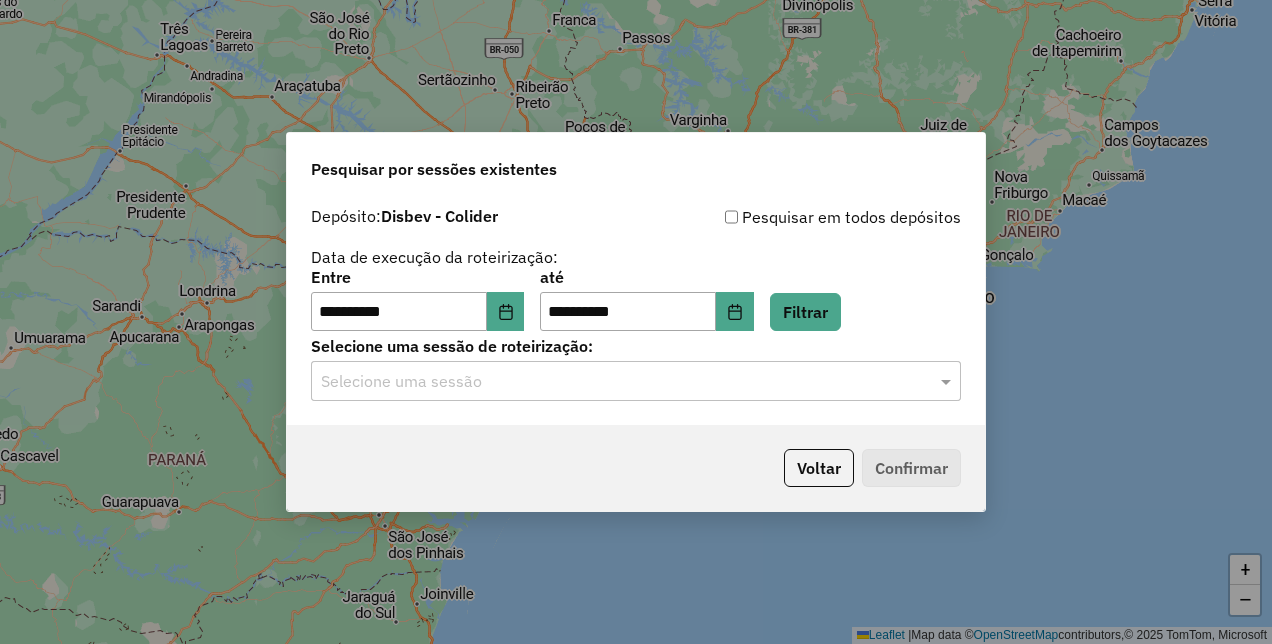 click on "**********" 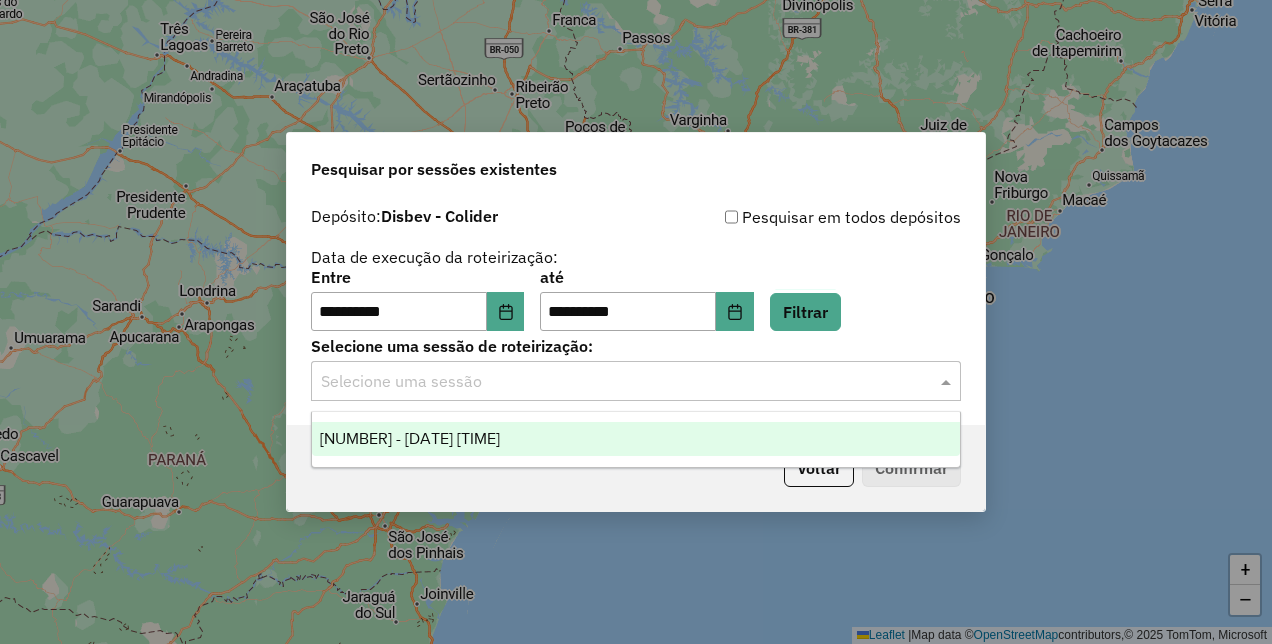 drag, startPoint x: 744, startPoint y: 393, endPoint x: 722, endPoint y: 392, distance: 22.022715 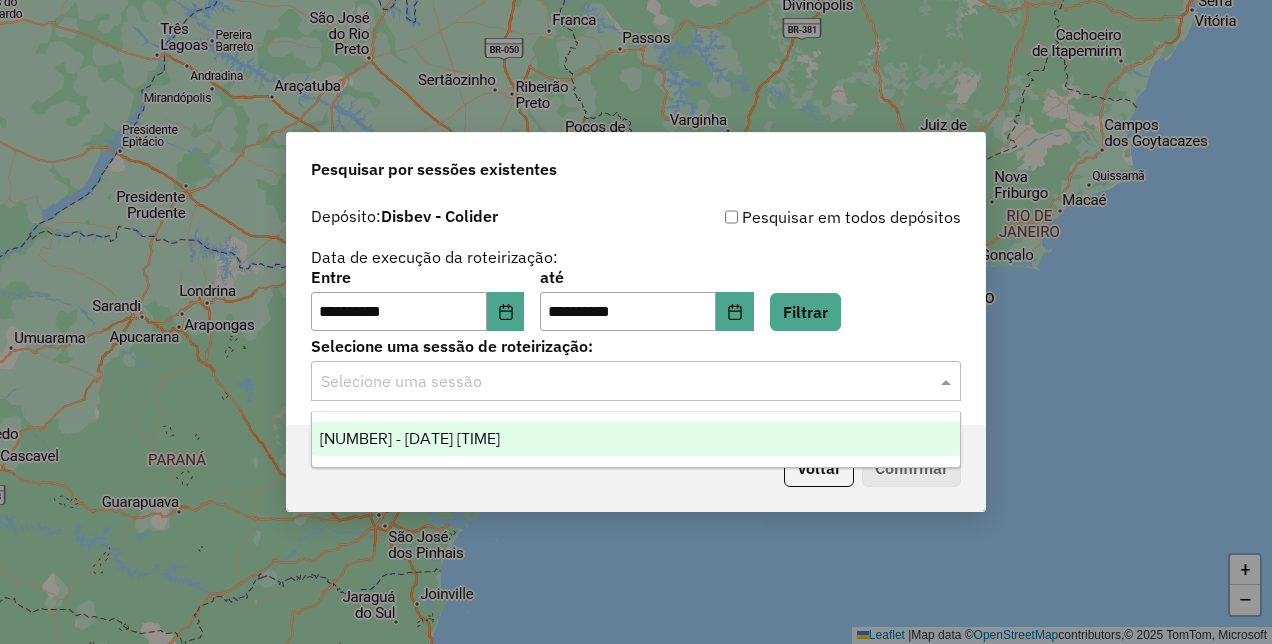 click on "977341 - 09/08/2025 19:34" at bounding box center [635, 439] 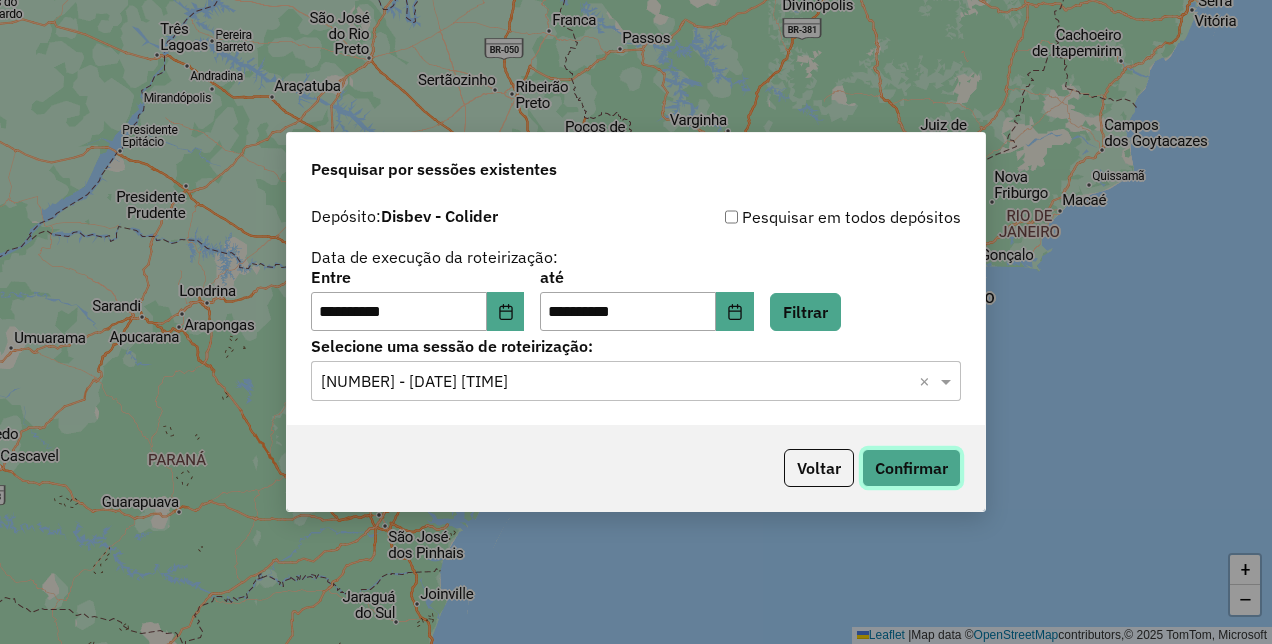 click on "Confirmar" 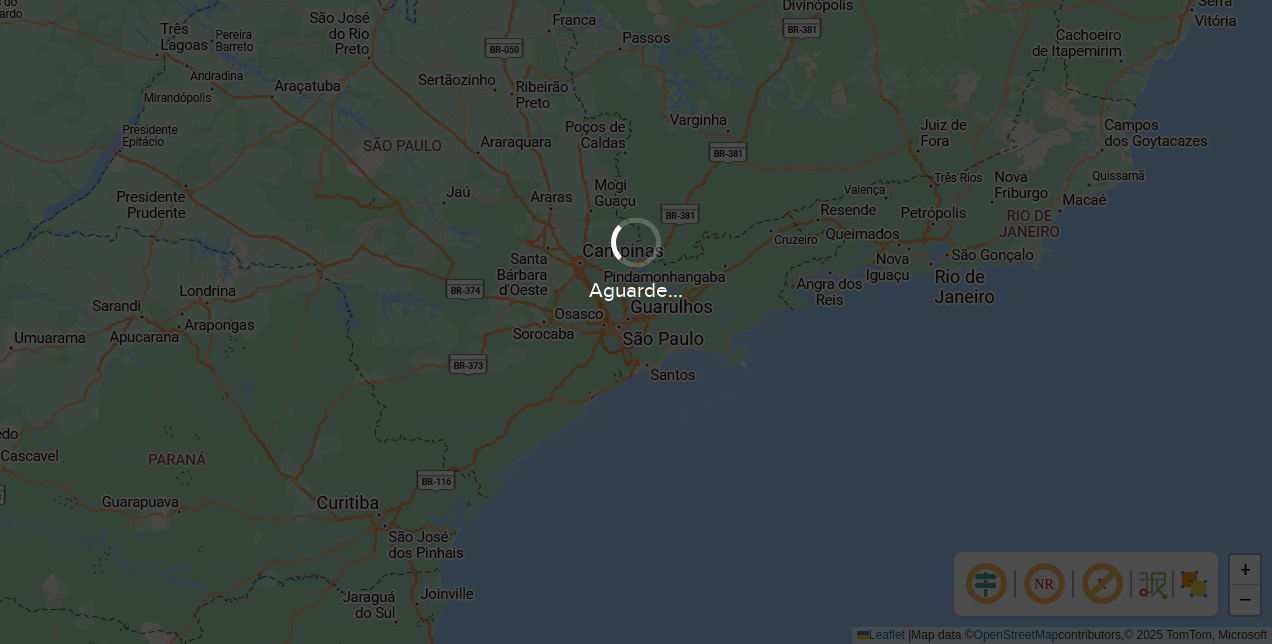 scroll, scrollTop: 0, scrollLeft: 0, axis: both 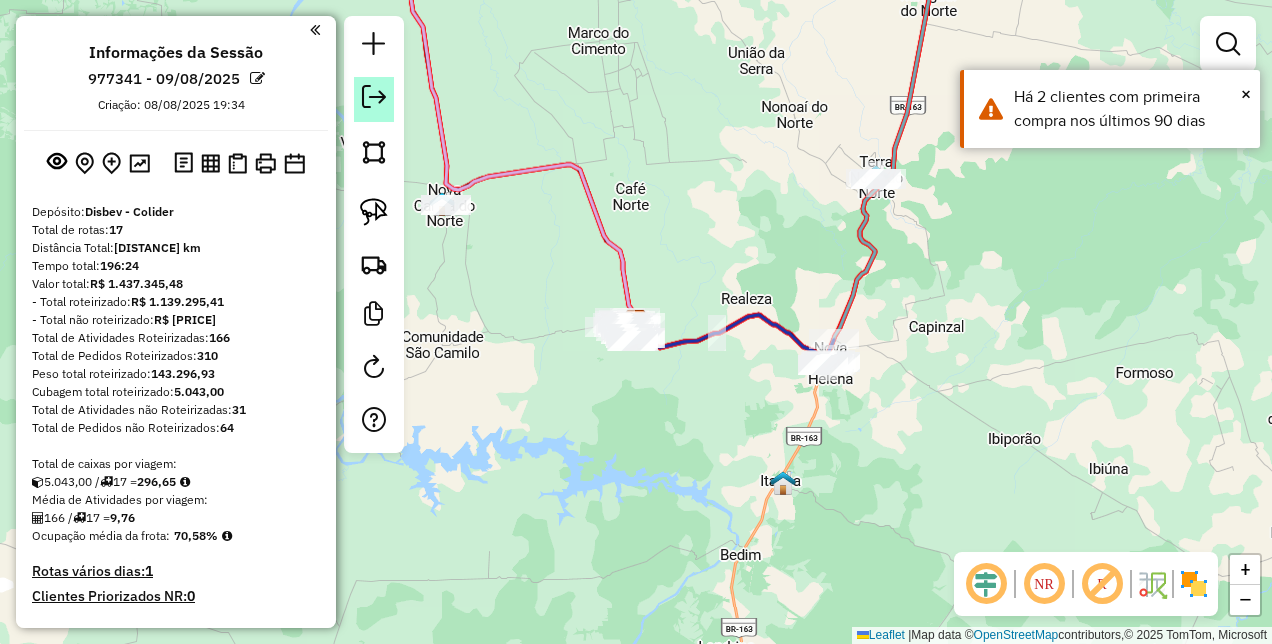 click 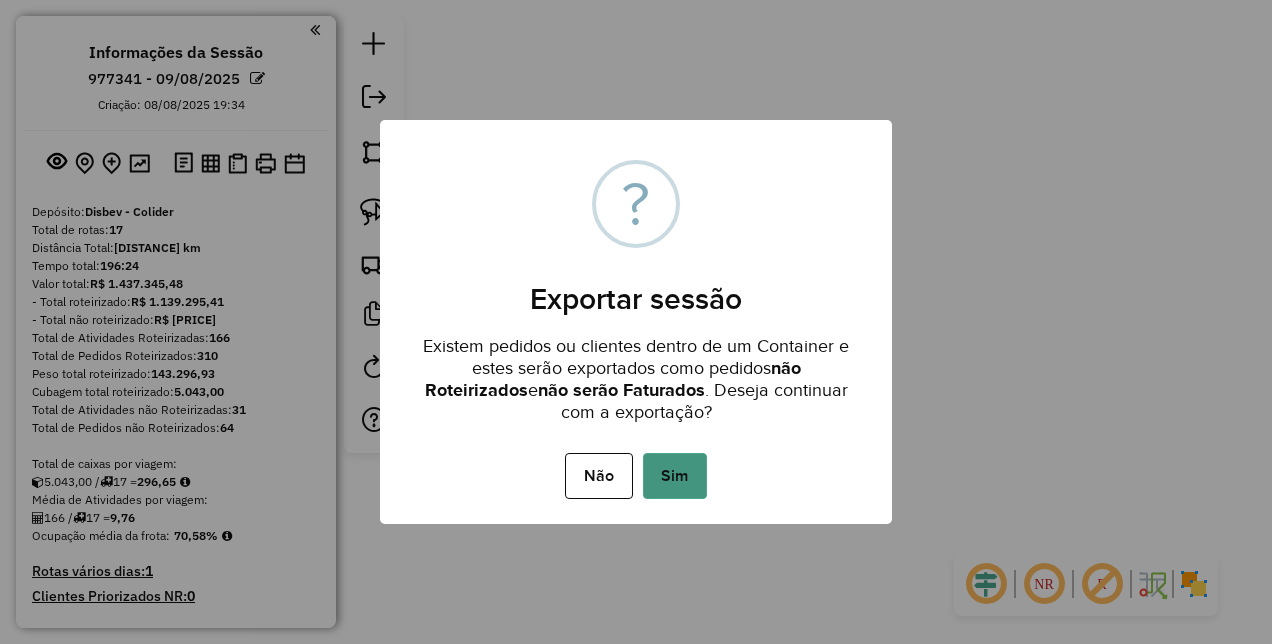 click on "Sim" at bounding box center (675, 476) 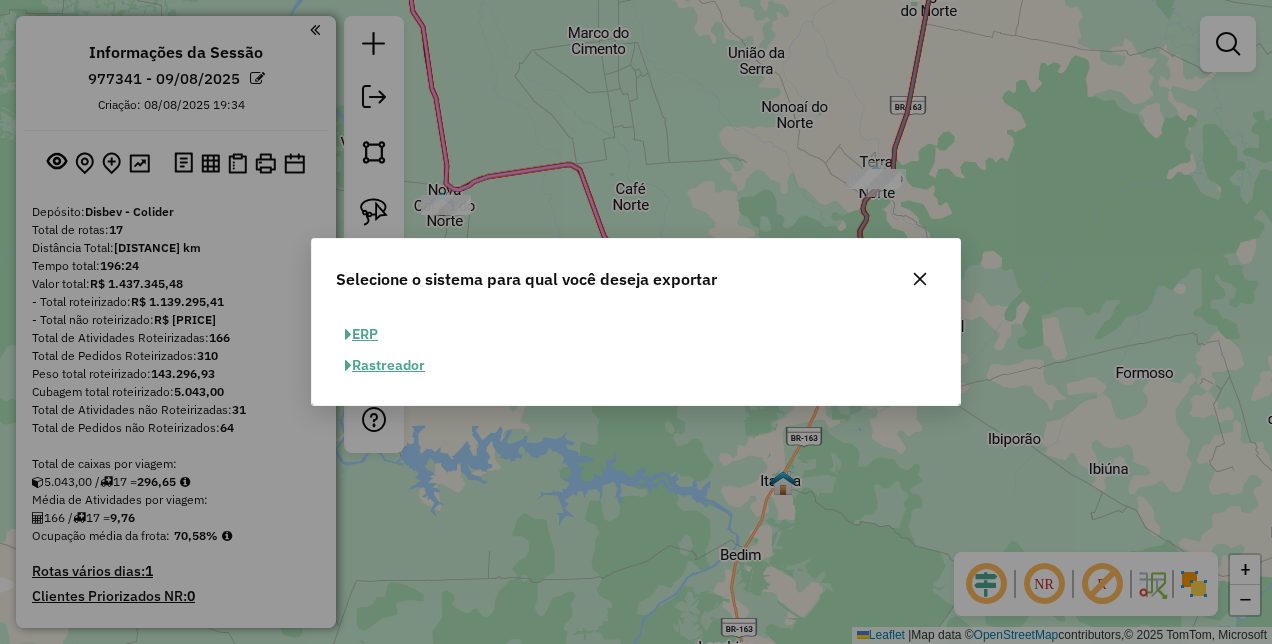 click on "ERP" 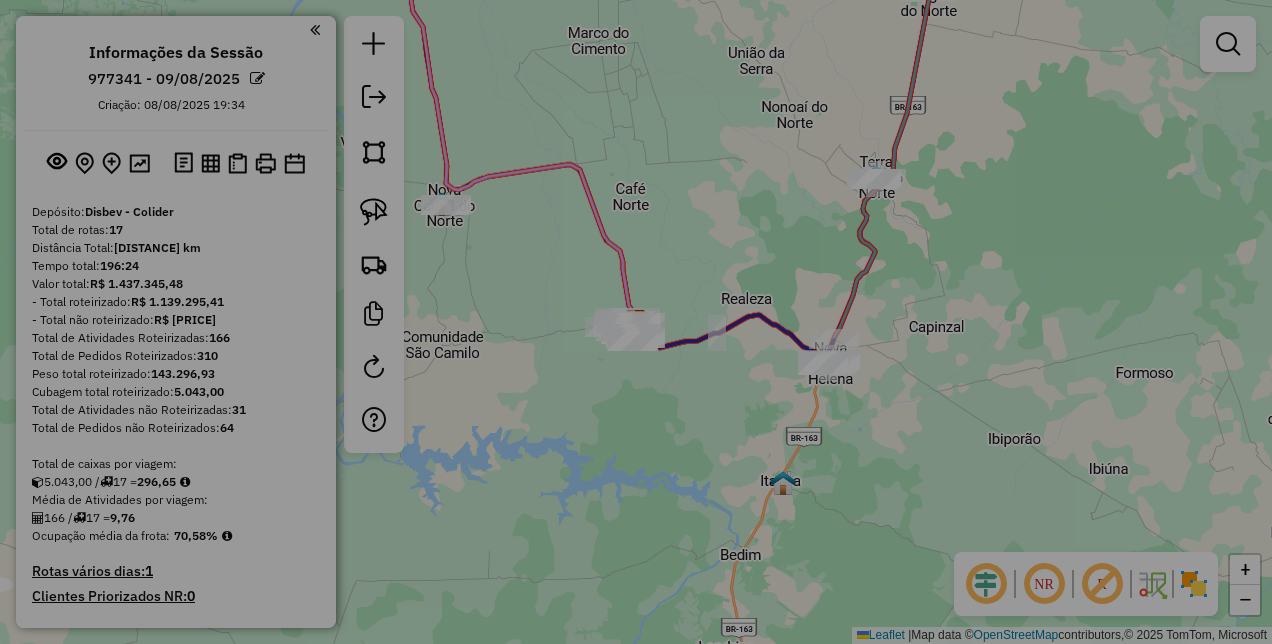 select on "**" 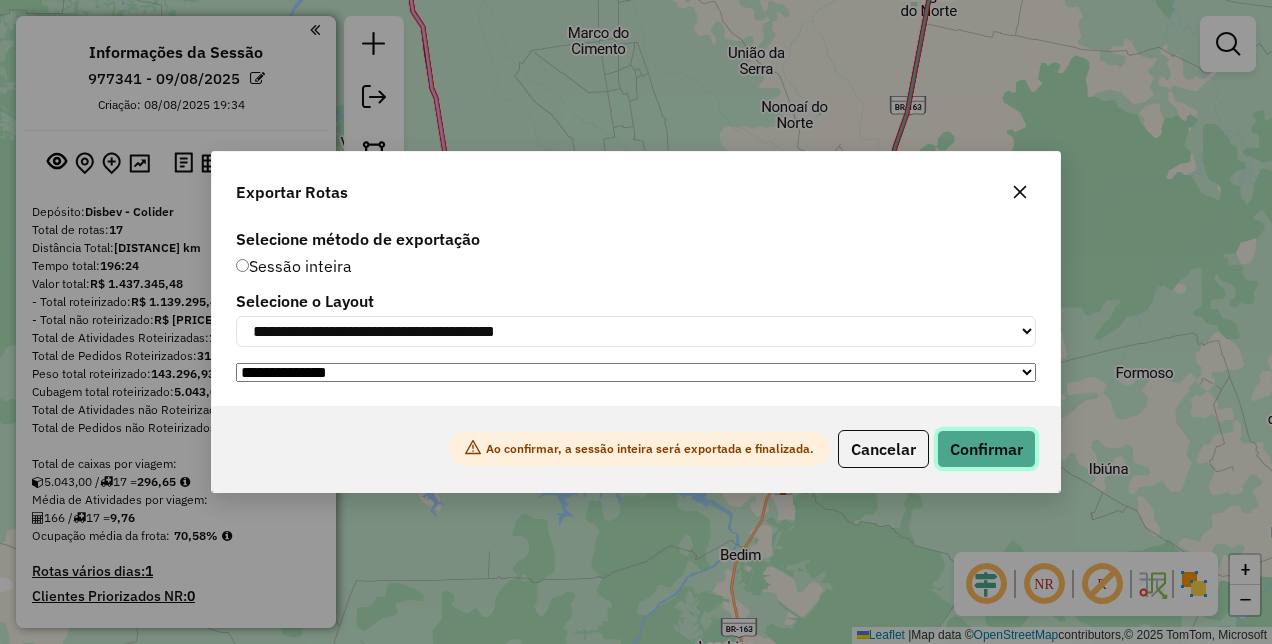 click on "Confirmar" 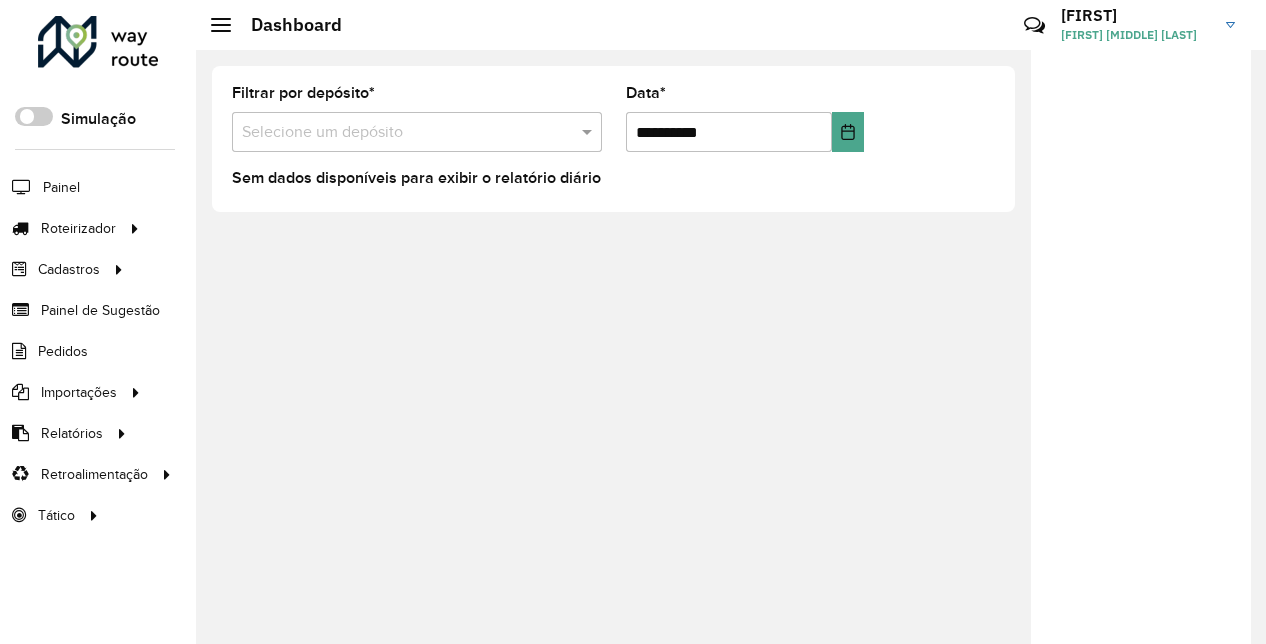 scroll, scrollTop: 0, scrollLeft: 0, axis: both 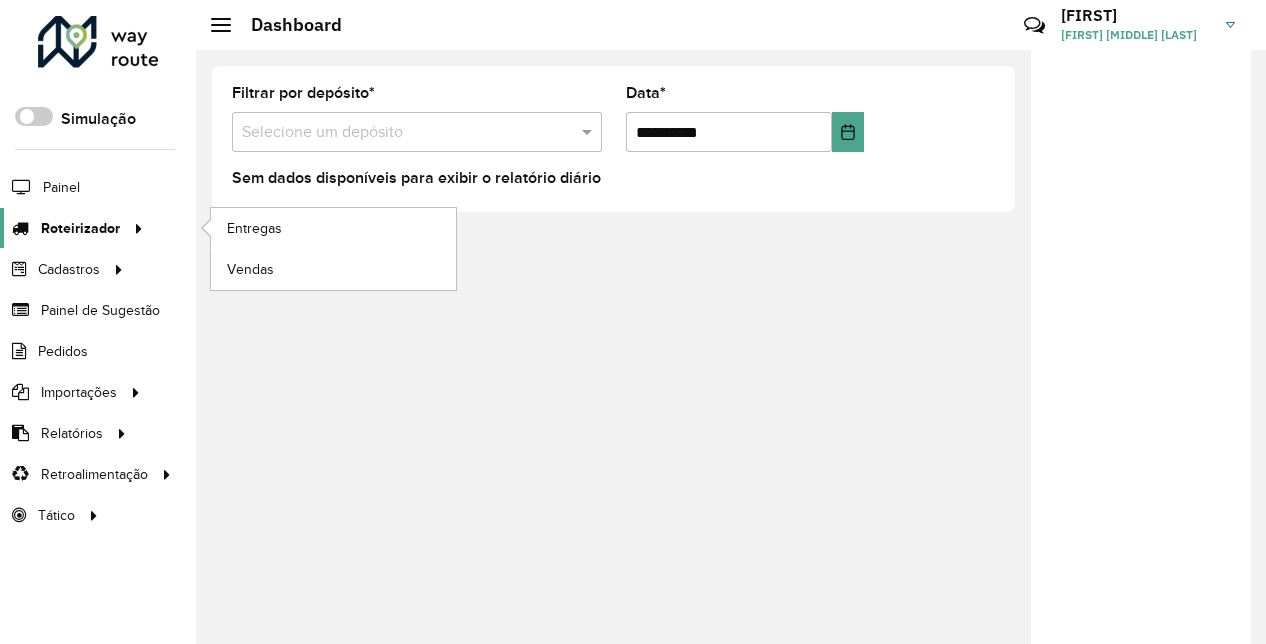 click 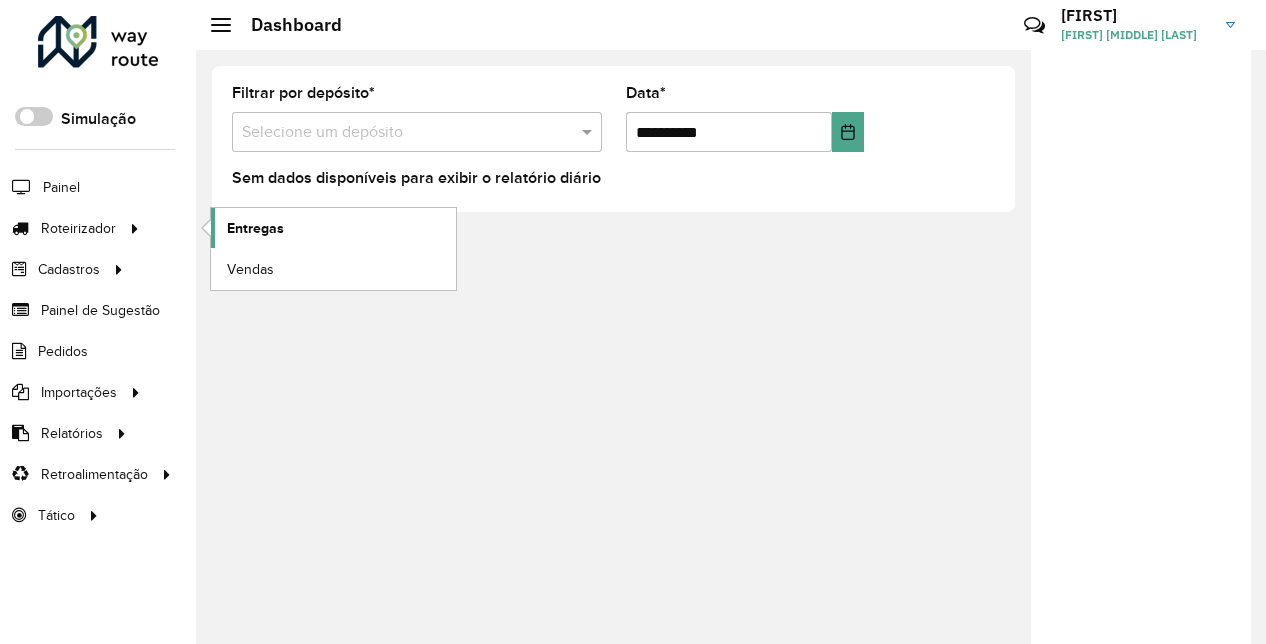 click on "Entregas" 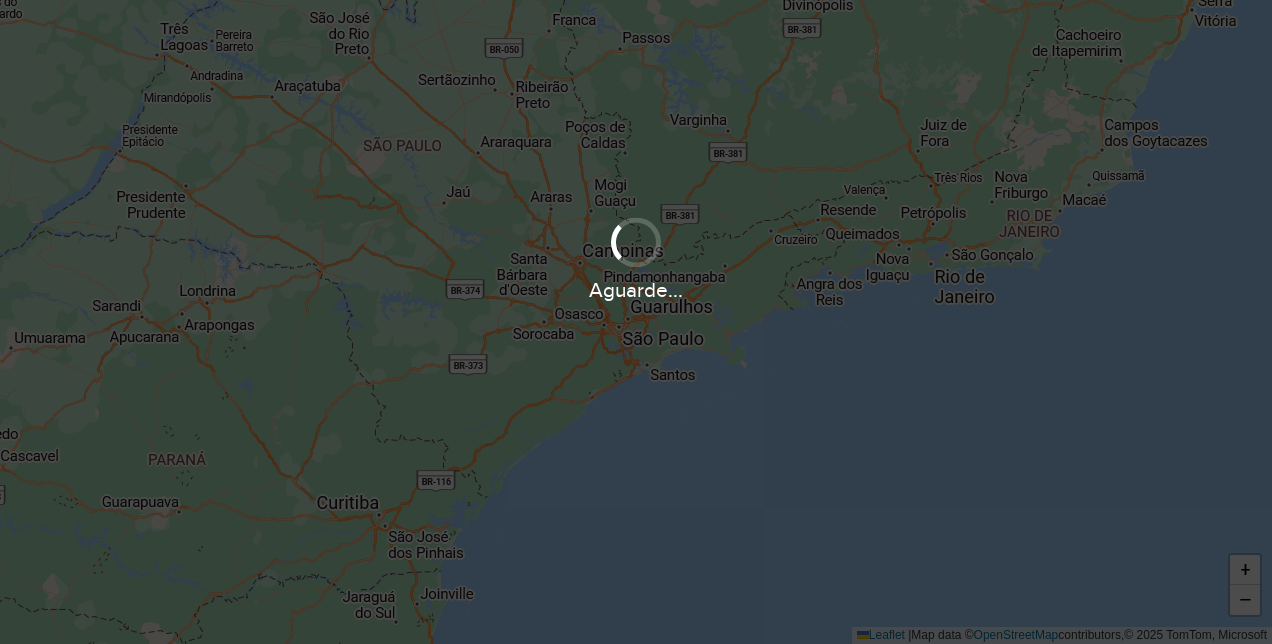 scroll, scrollTop: 0, scrollLeft: 0, axis: both 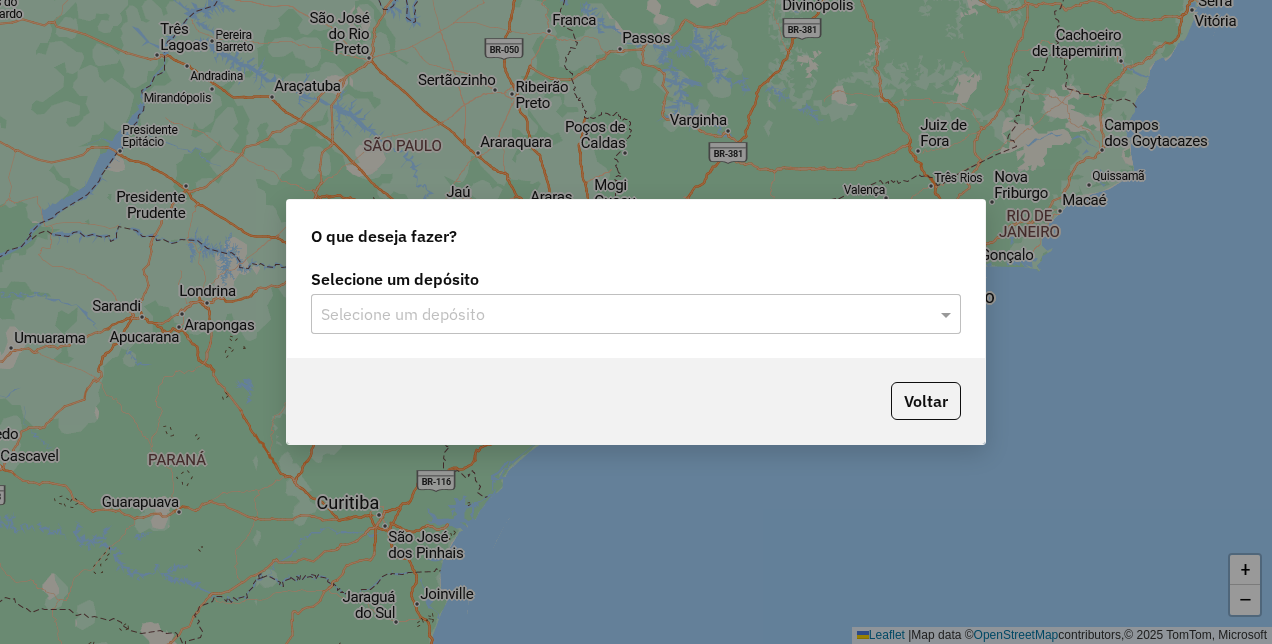 click 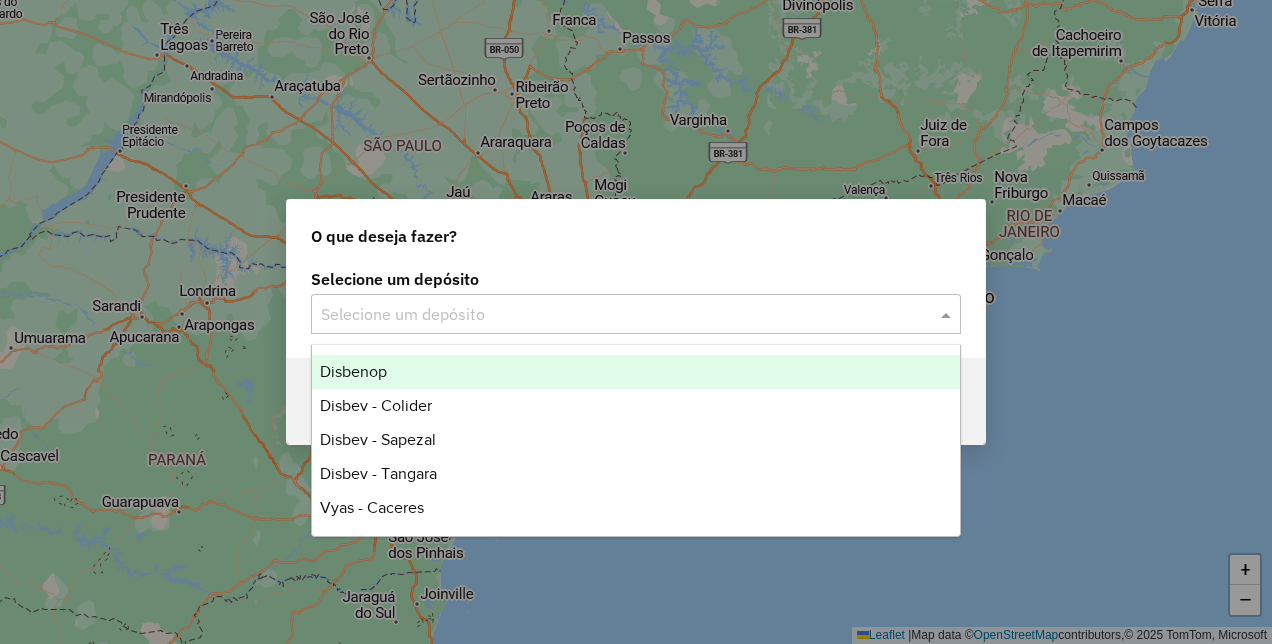click on "Disbenop" at bounding box center (635, 372) 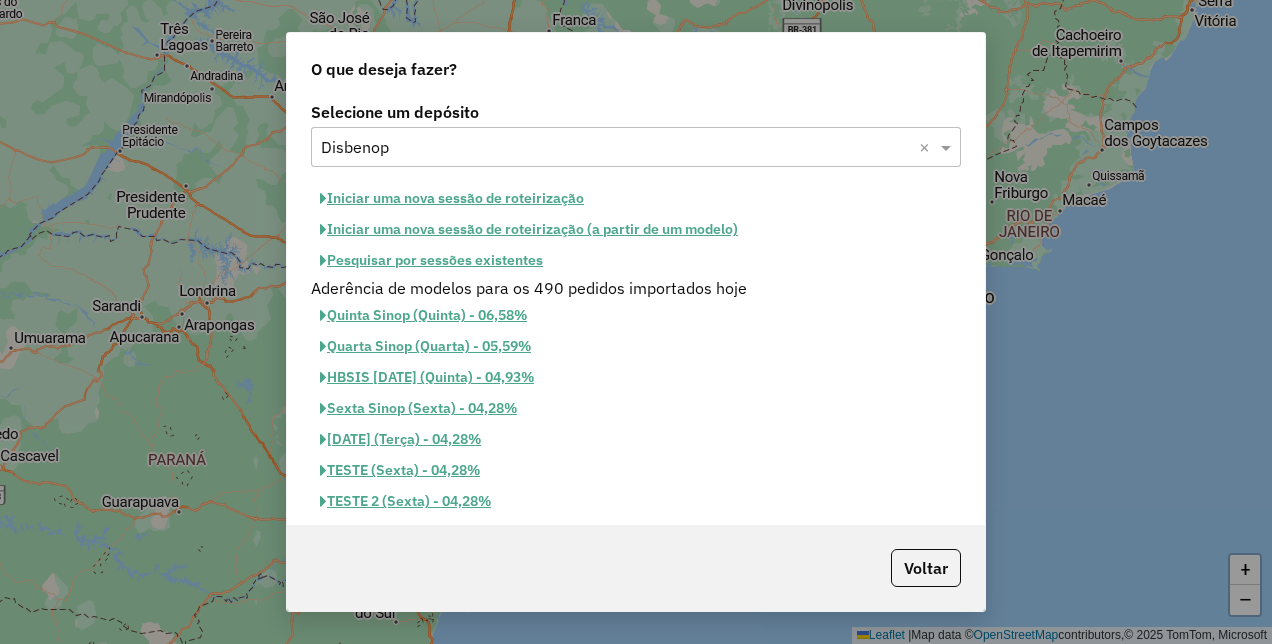 click on "Pesquisar por sessões existentes" 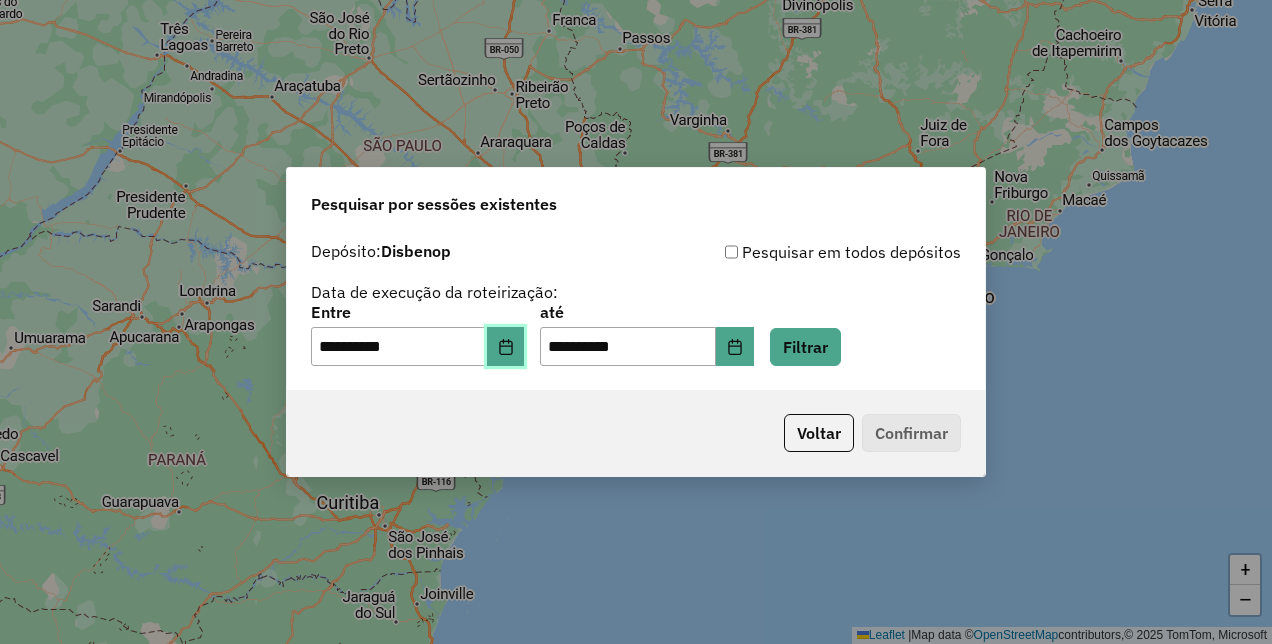 click 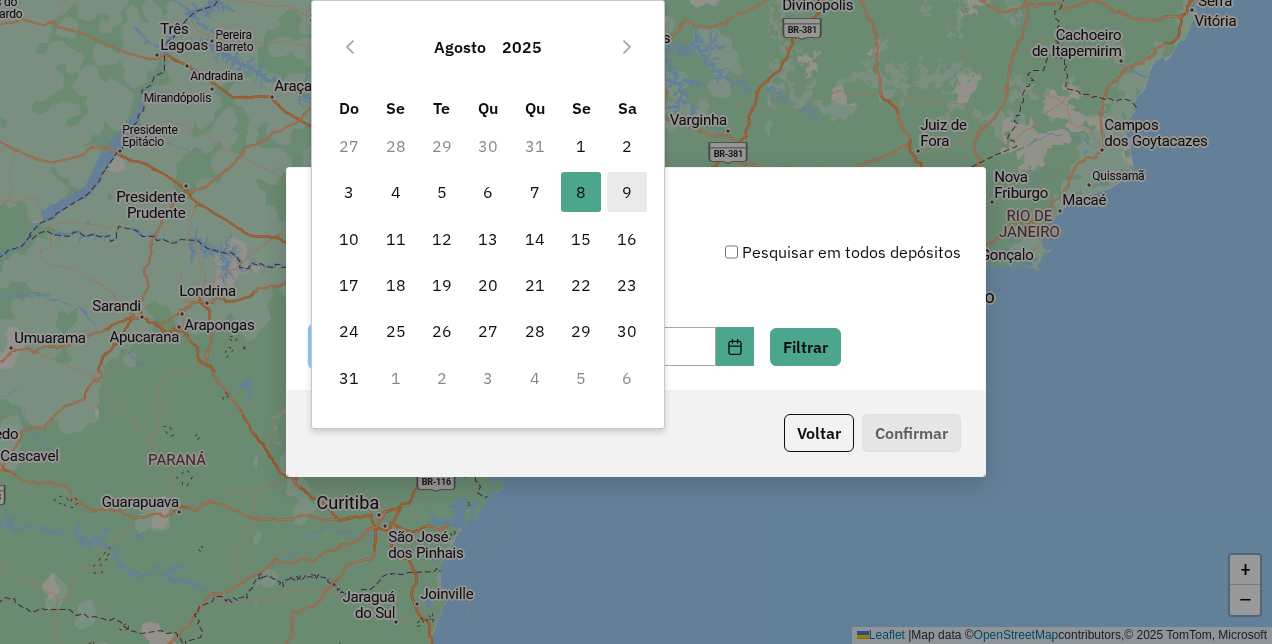click on "9" at bounding box center [627, 192] 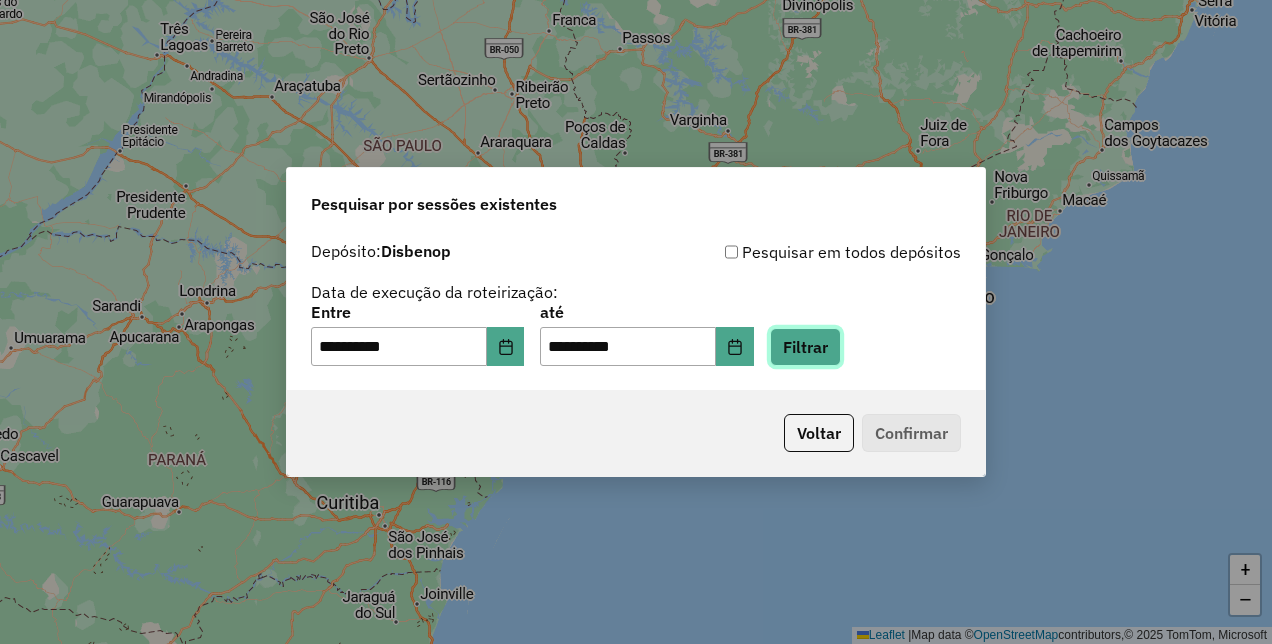 click on "Filtrar" 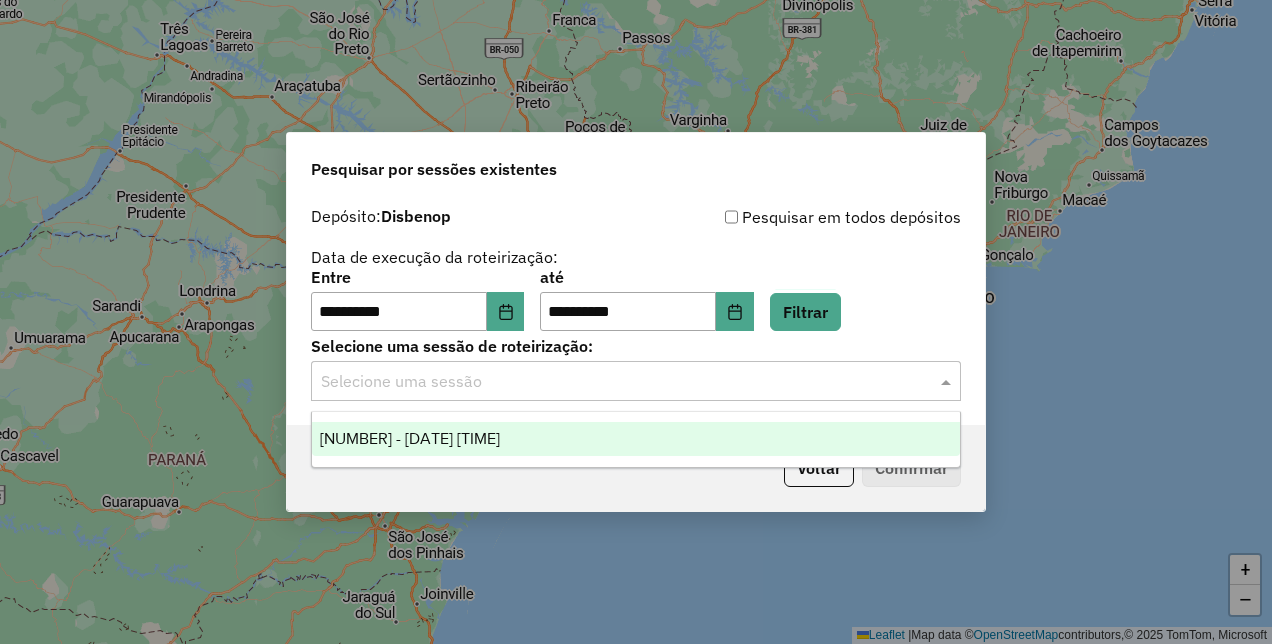 click 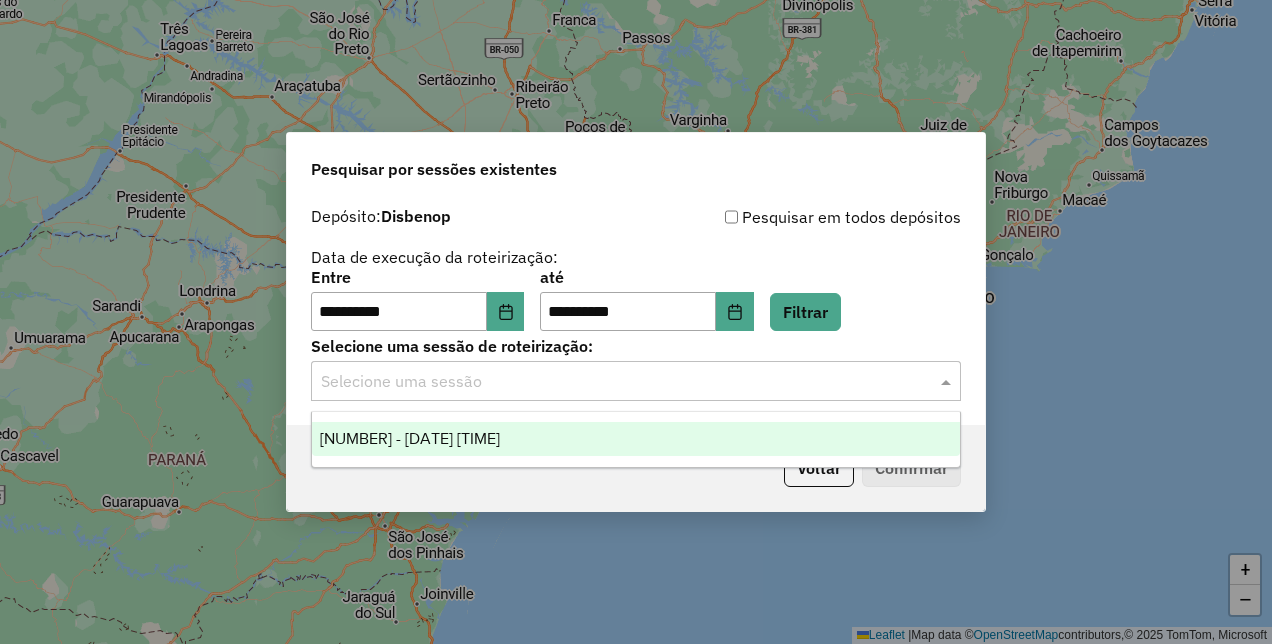 click on "977401 - 09/08/2025 20:11" at bounding box center (410, 438) 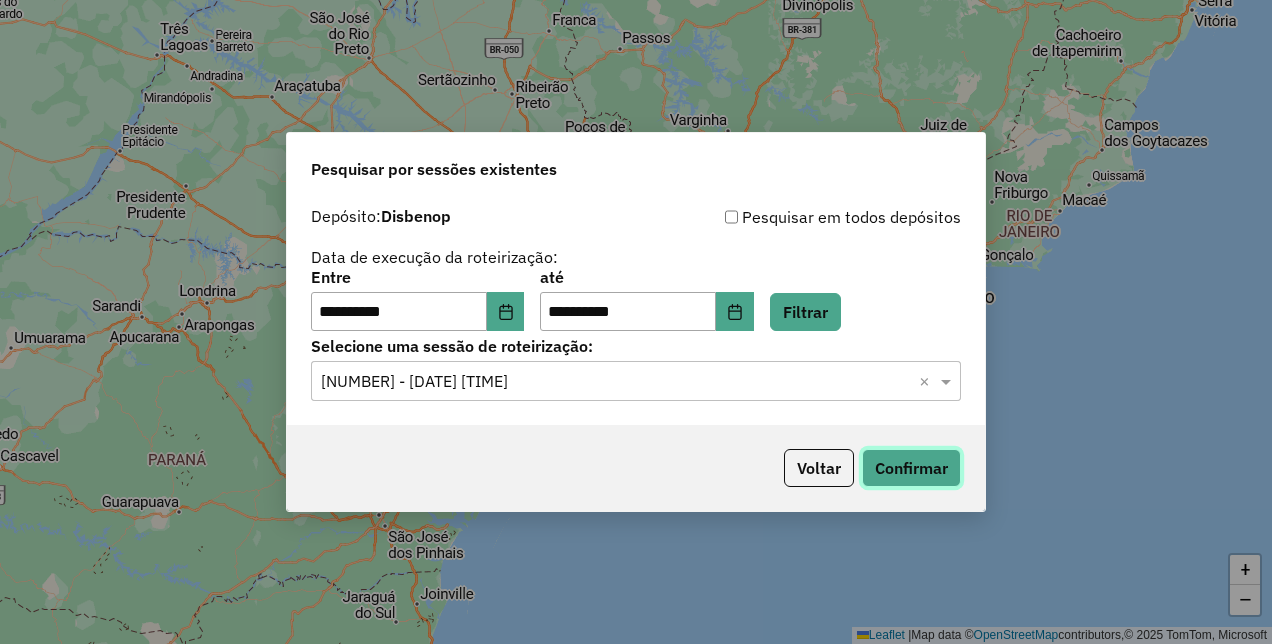 click on "Confirmar" 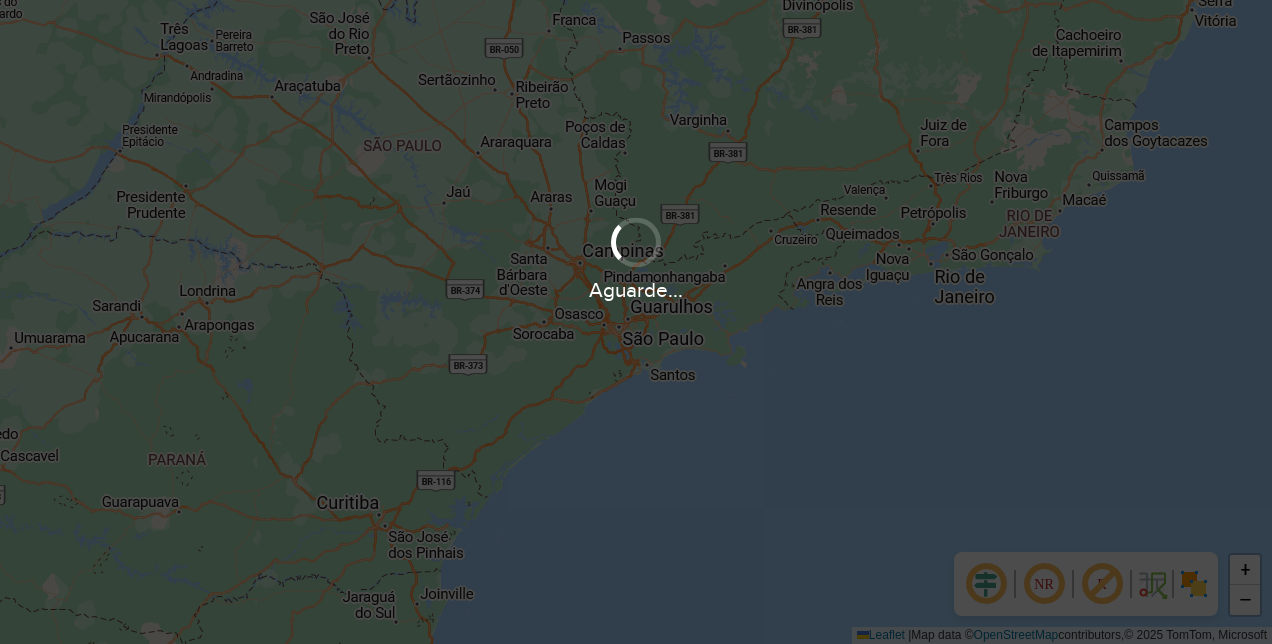 scroll, scrollTop: 0, scrollLeft: 0, axis: both 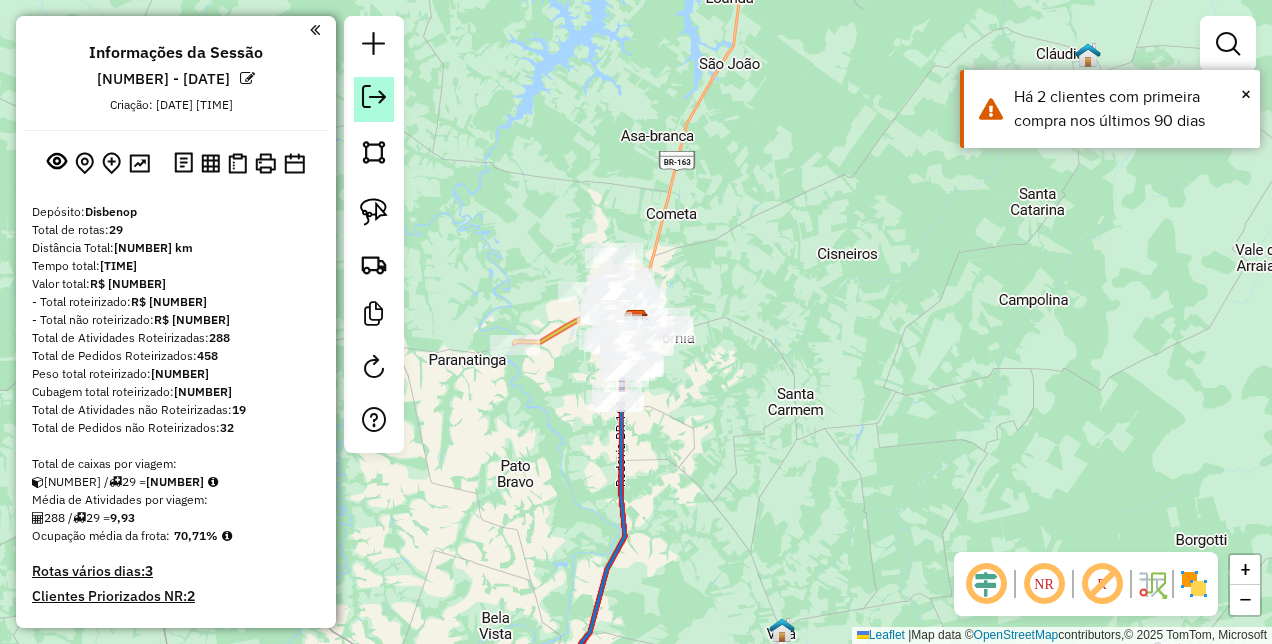 click 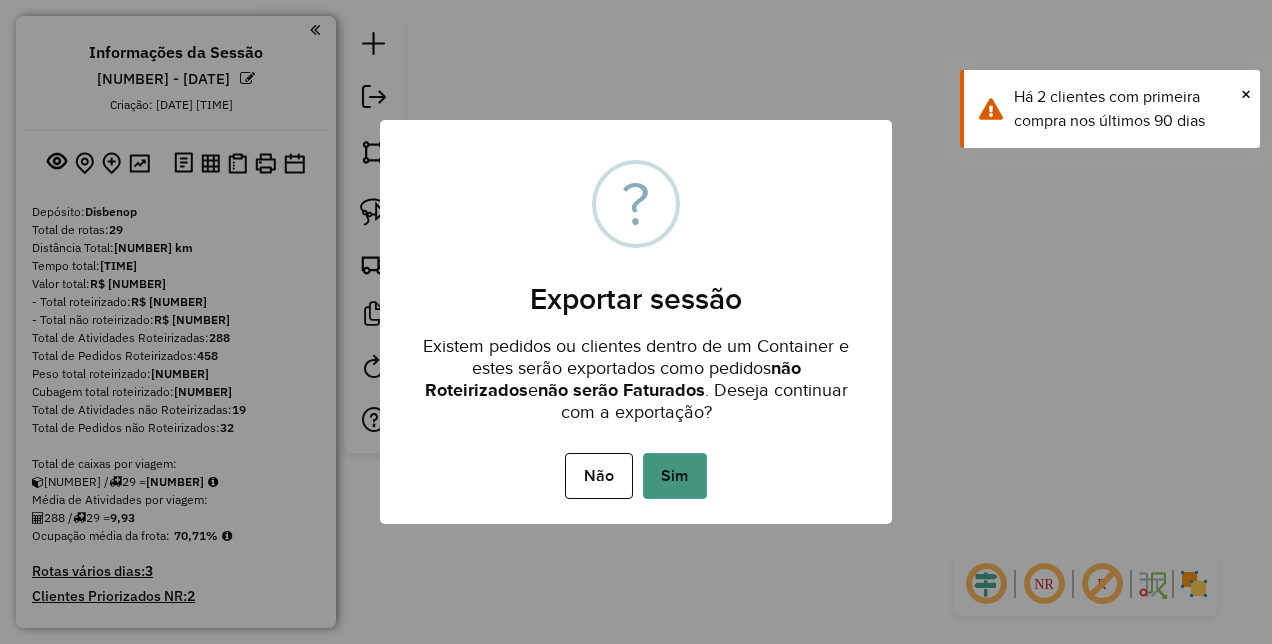 click on "Sim" at bounding box center [675, 476] 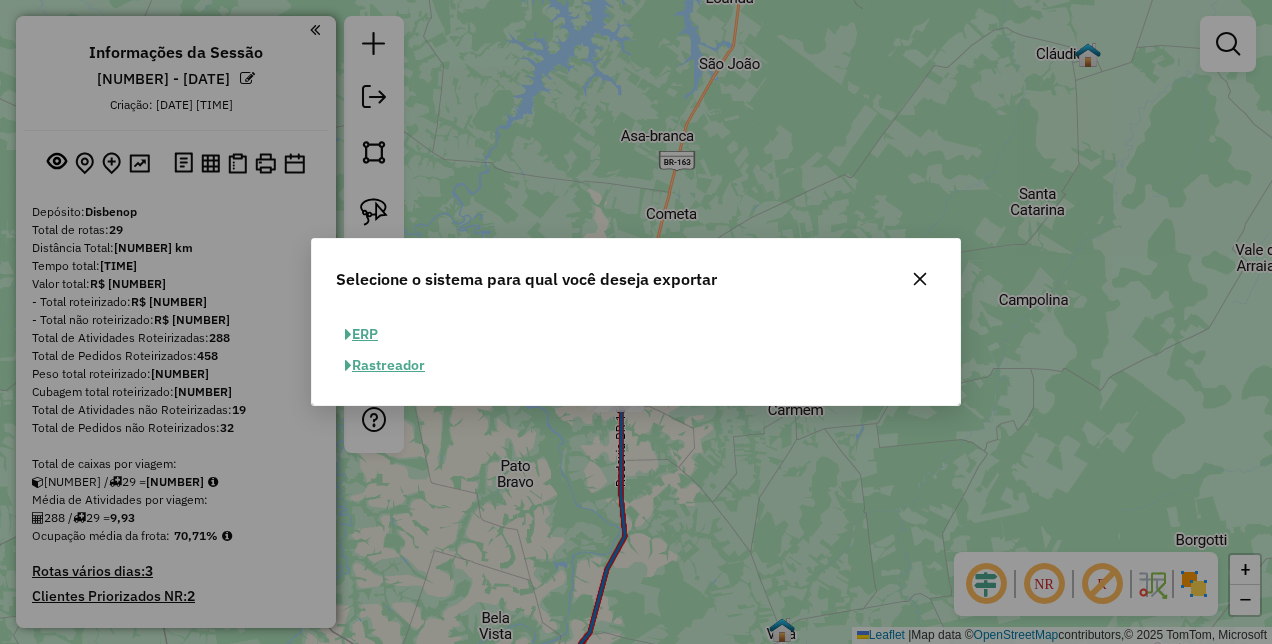 click on "ERP" 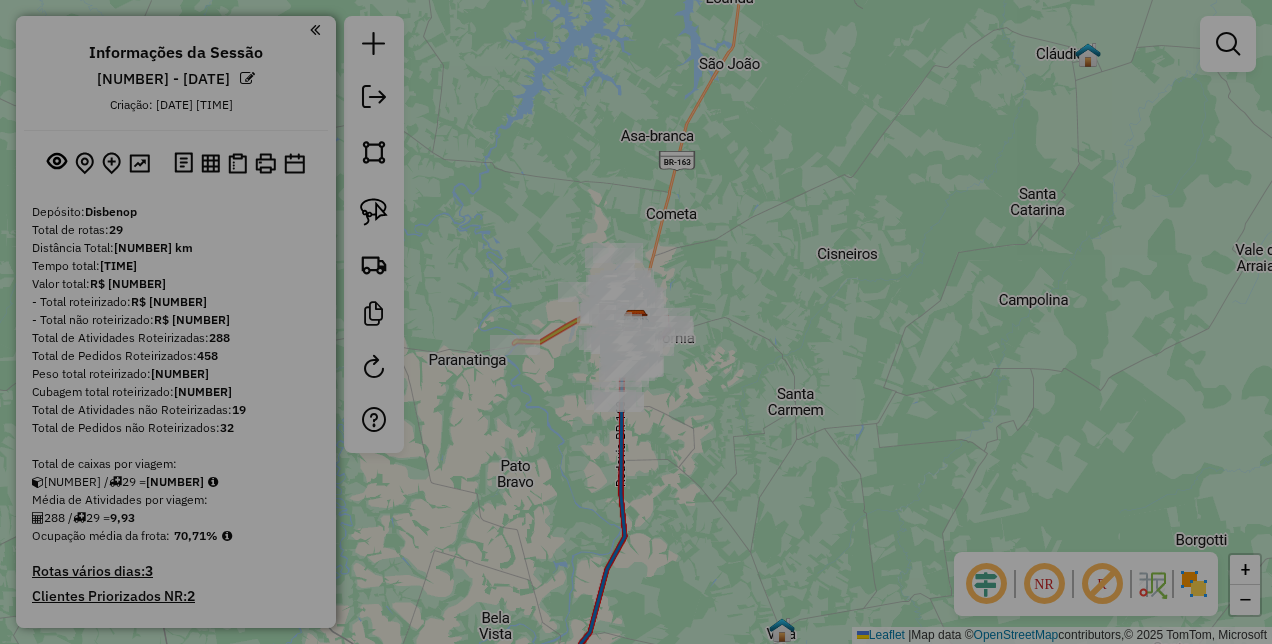 select on "**" 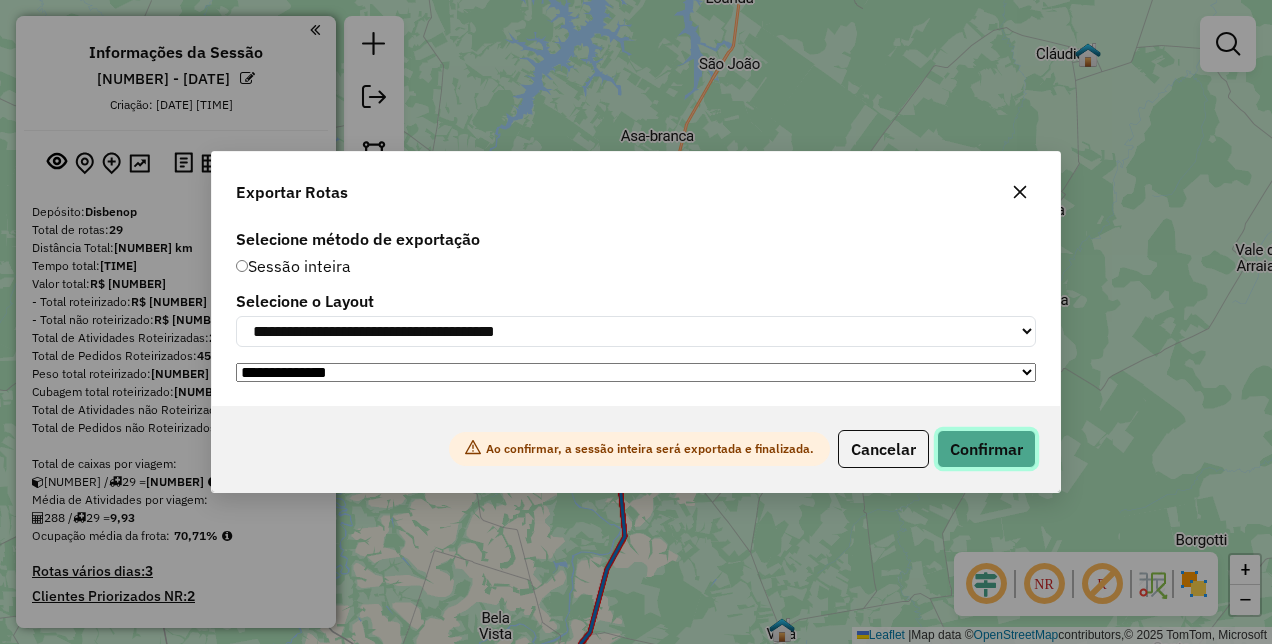 click on "Confirmar" 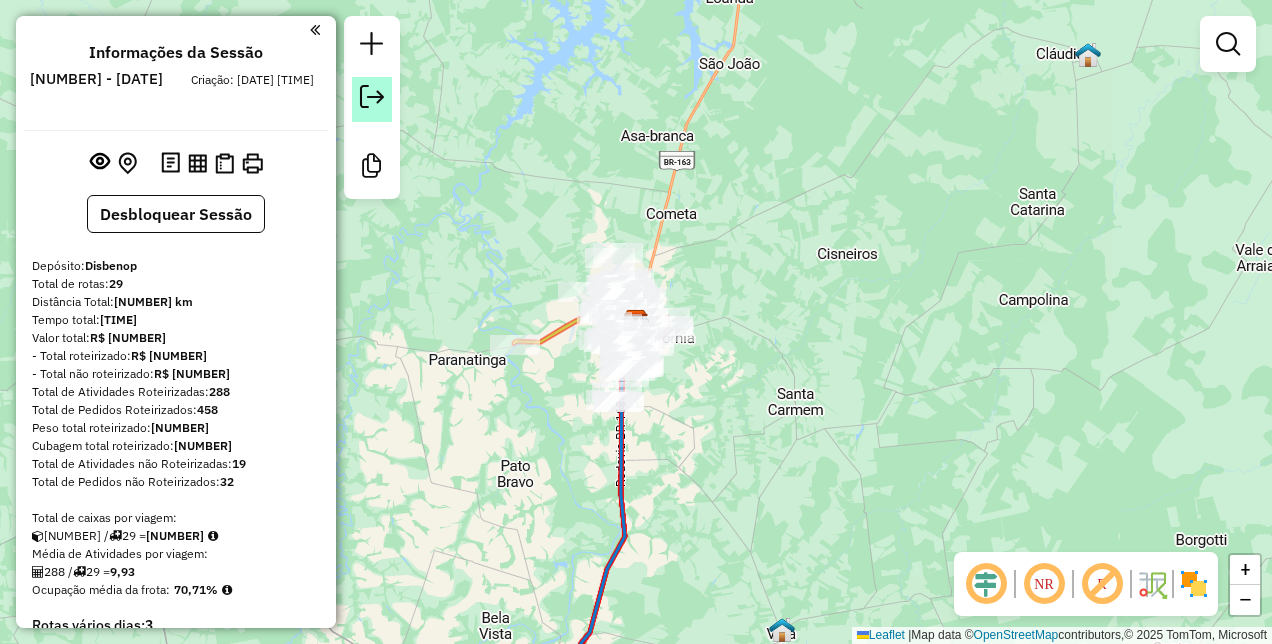 click 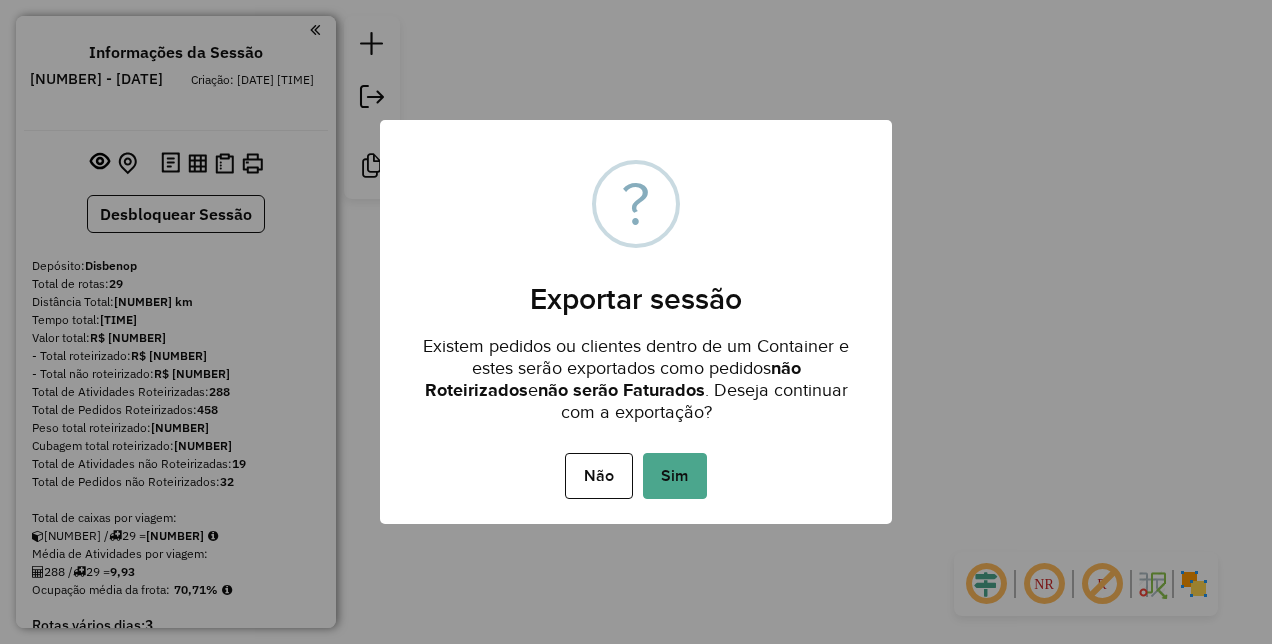 click on "Sim" at bounding box center [675, 476] 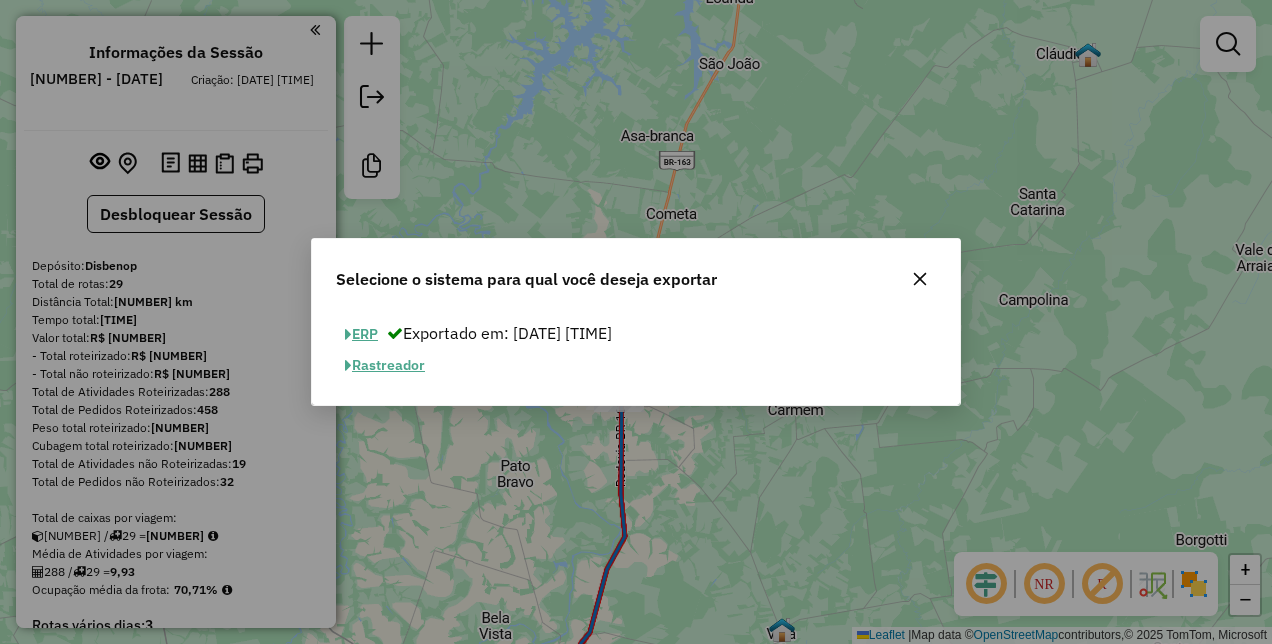 click on "Selecione o sistema para qual você deseja exportar" 